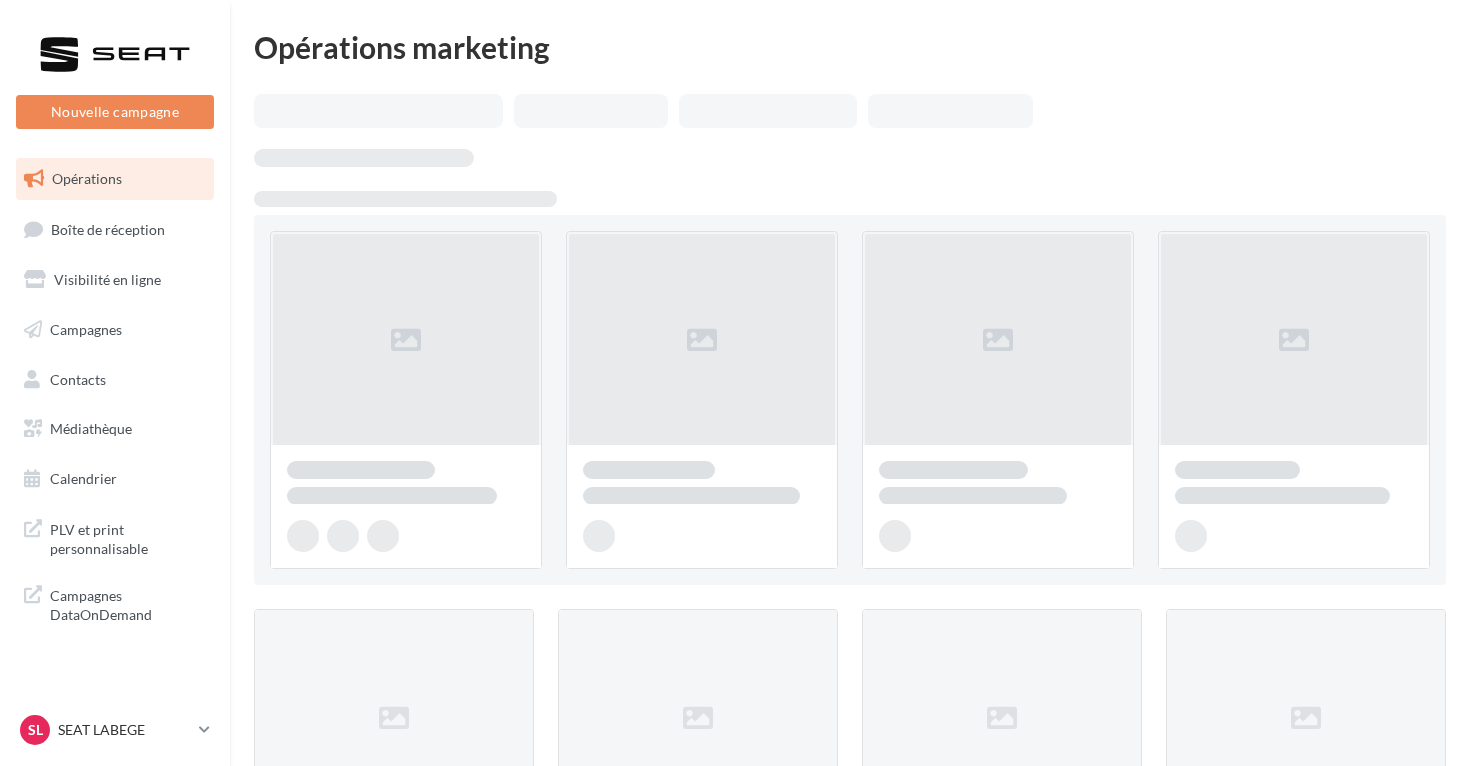 scroll, scrollTop: 0, scrollLeft: 0, axis: both 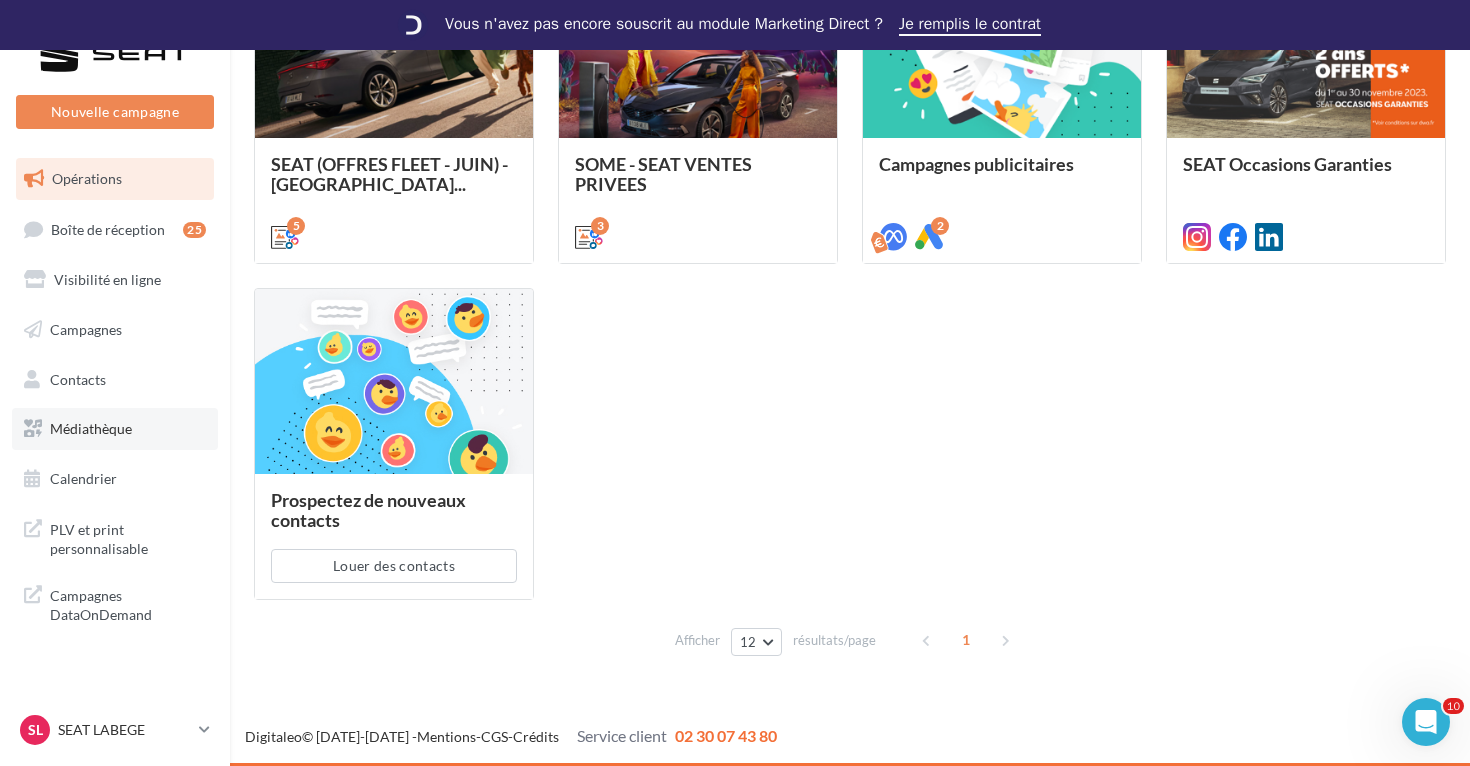 click on "Médiathèque" at bounding box center [91, 428] 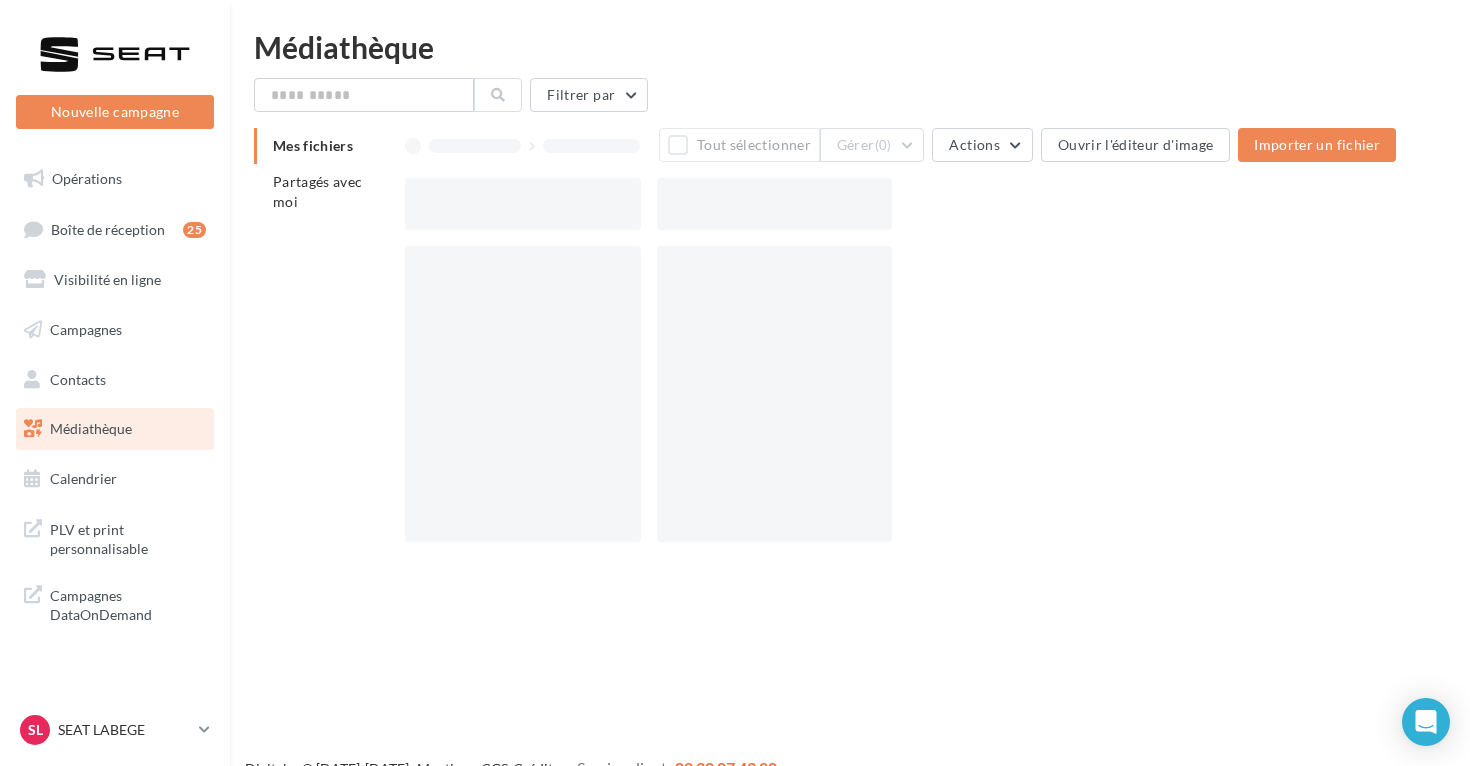 scroll, scrollTop: 0, scrollLeft: 0, axis: both 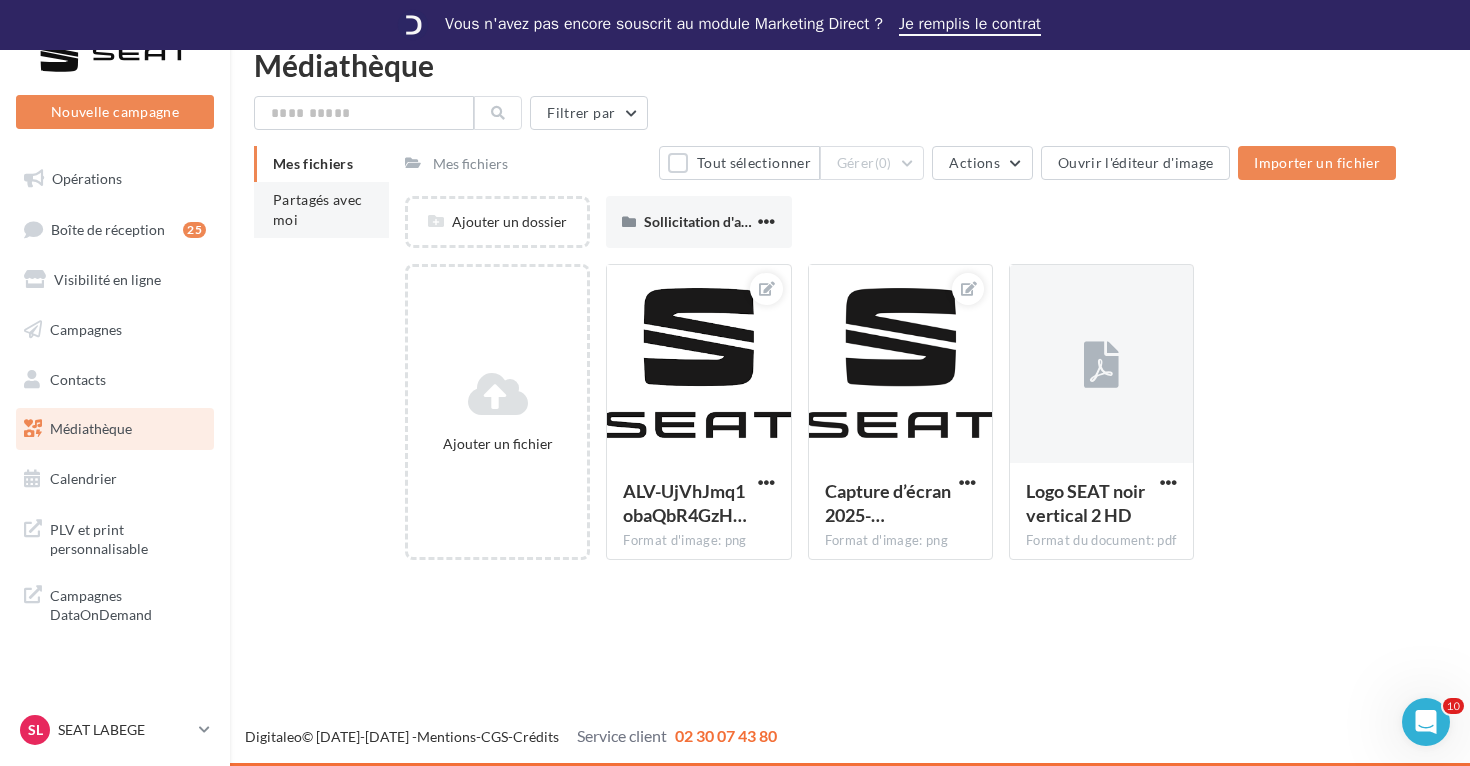 click on "Partagés avec moi" at bounding box center [321, 210] 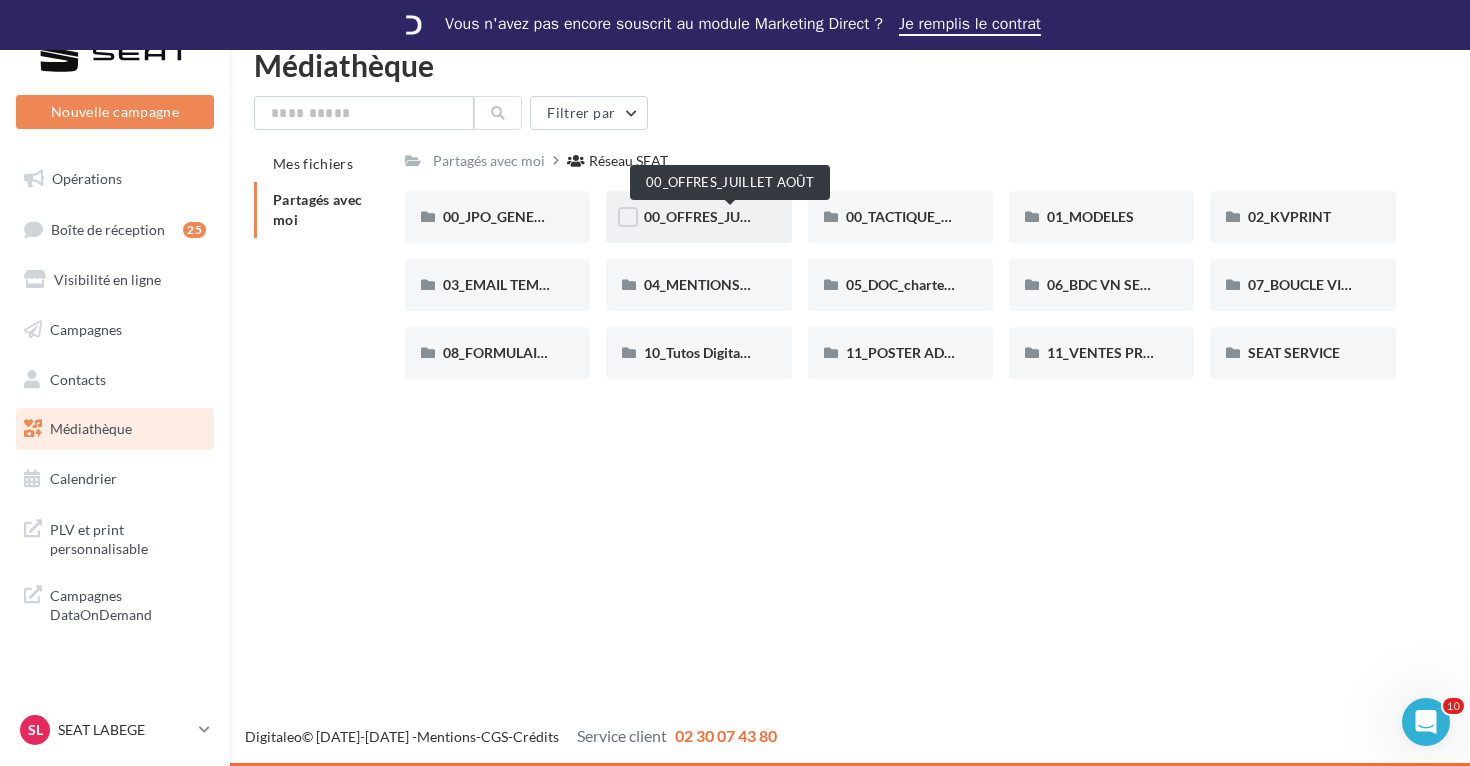 click on "00_OFFRES_JUILLET AOÛT" at bounding box center (730, 216) 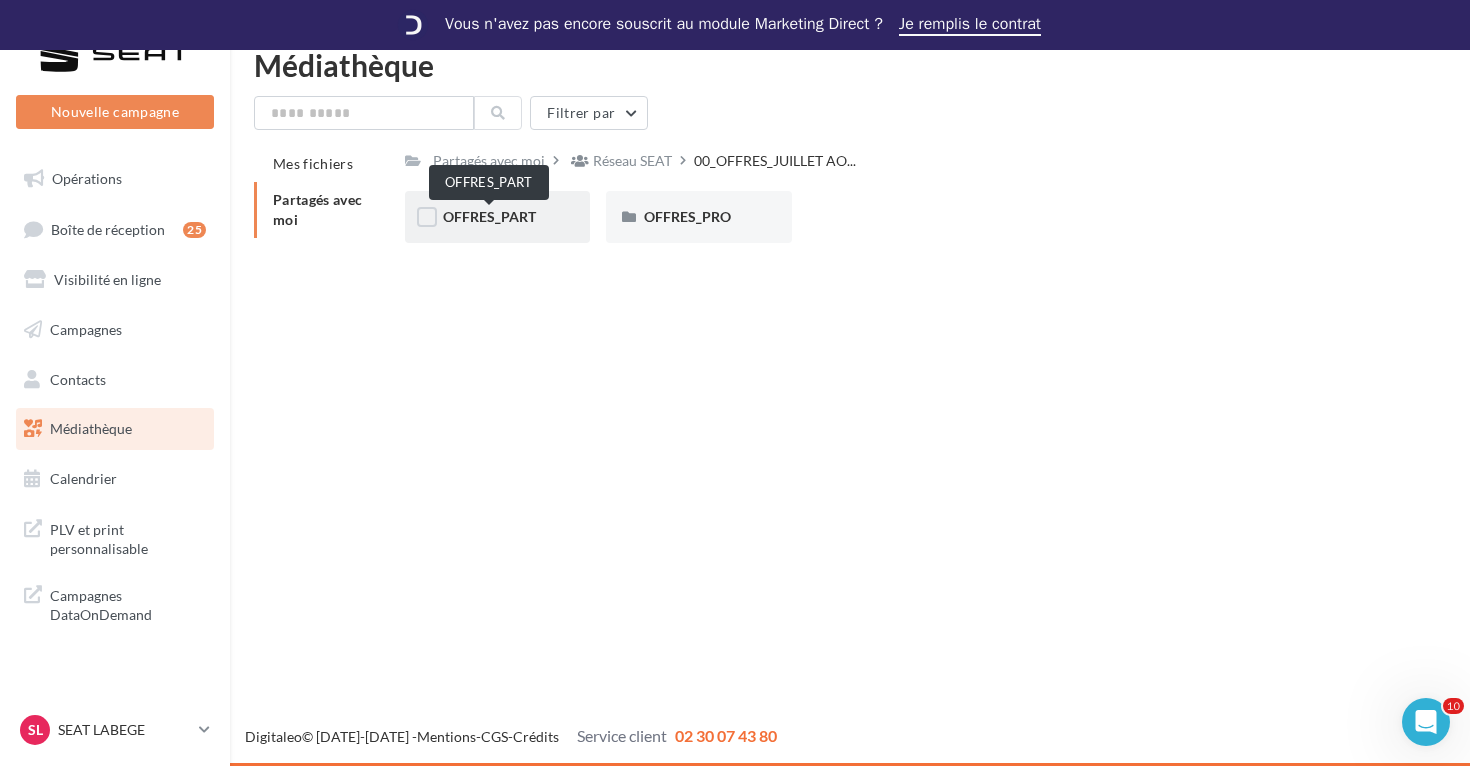 click on "OFFRES_PART" at bounding box center [489, 216] 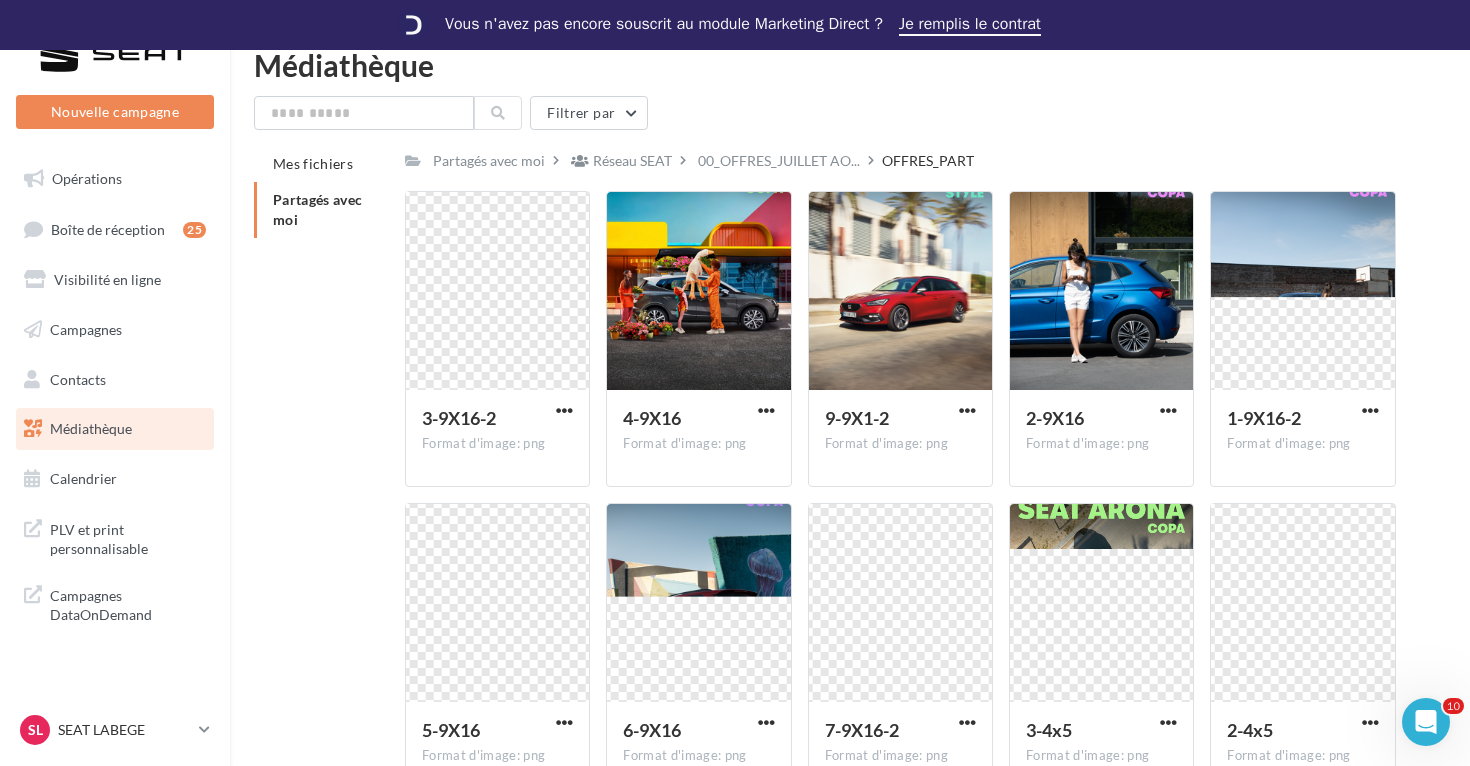 scroll, scrollTop: 0, scrollLeft: 0, axis: both 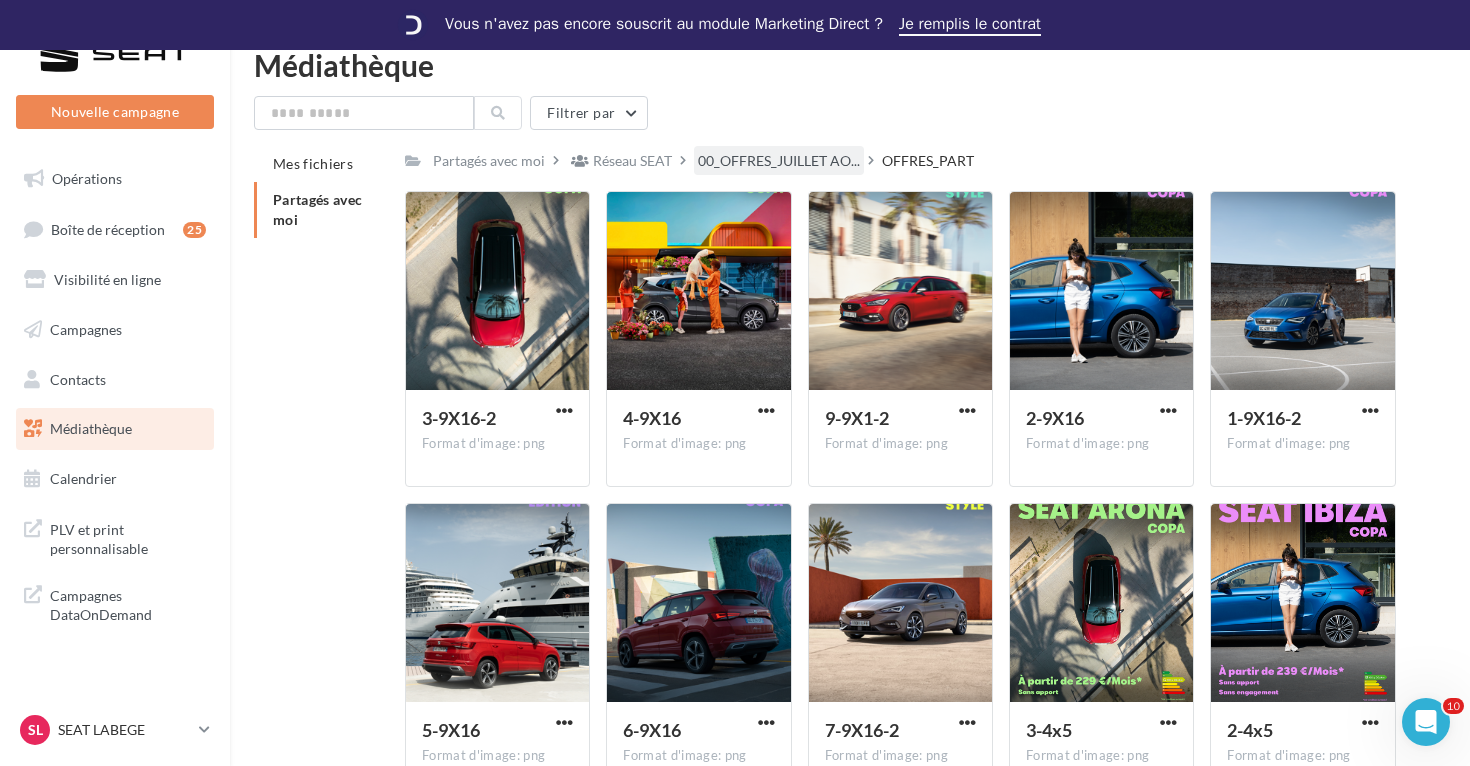 click on "00_OFFRES_JUILLET AO..." at bounding box center (779, 161) 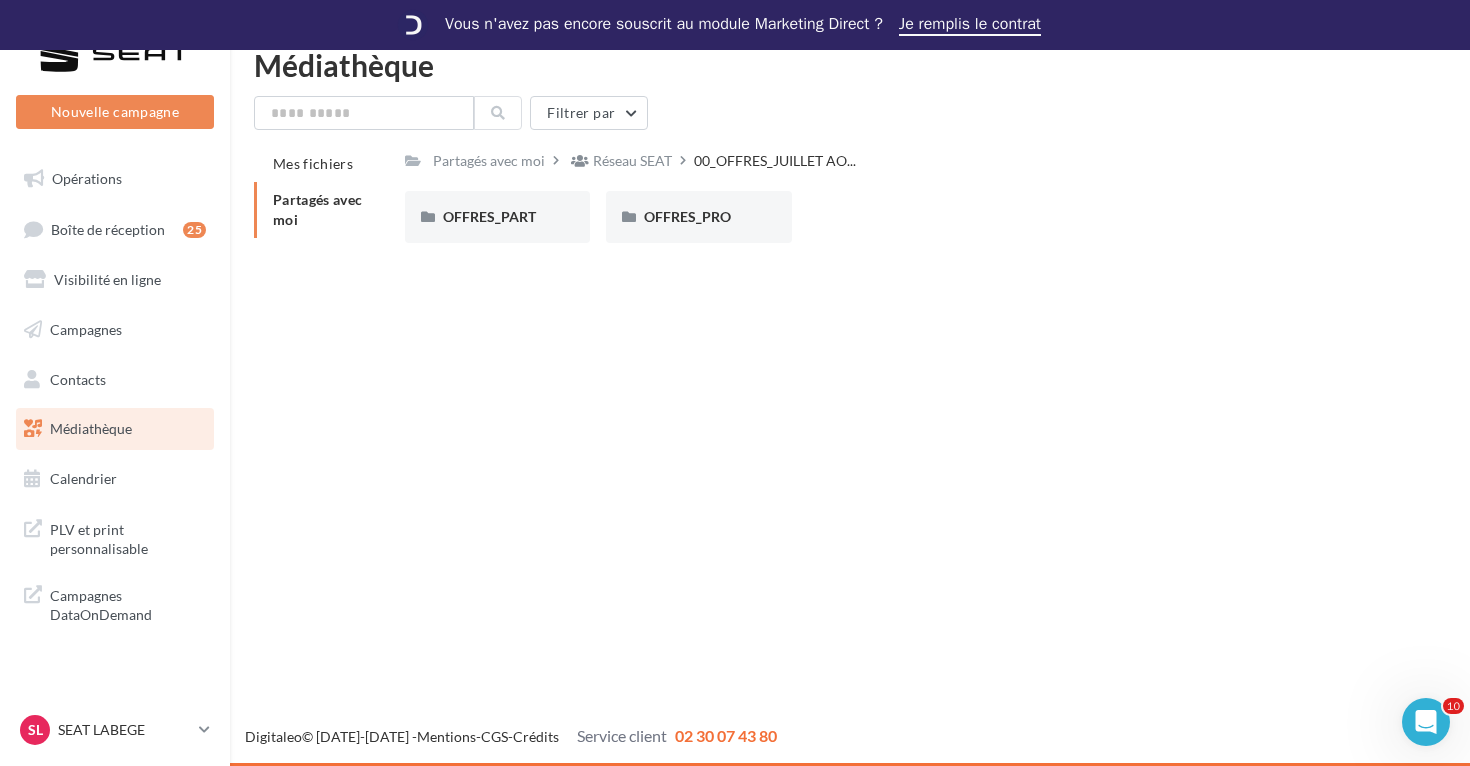click on "Partagés avec moi" at bounding box center [321, 210] 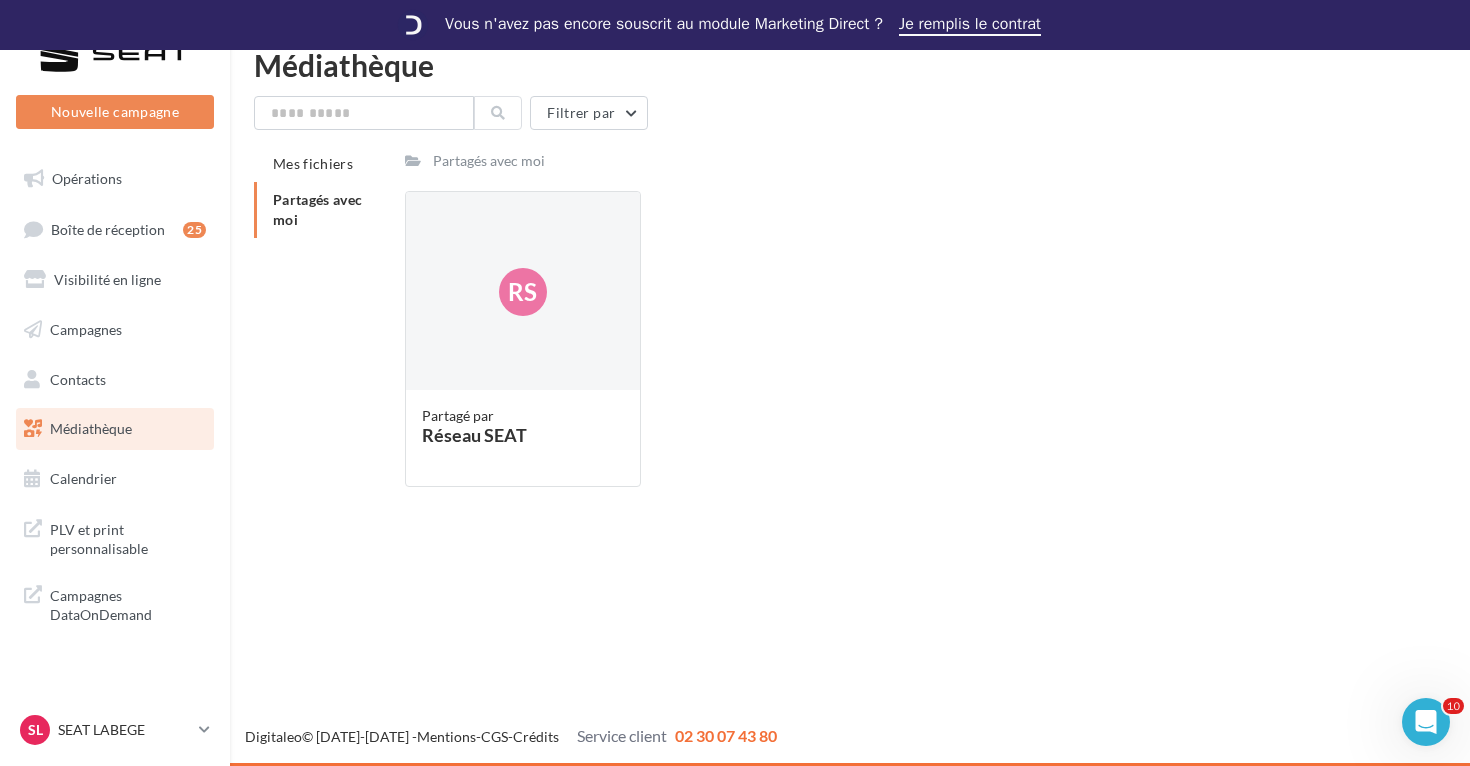 click on "Partagés avec moi" at bounding box center [321, 210] 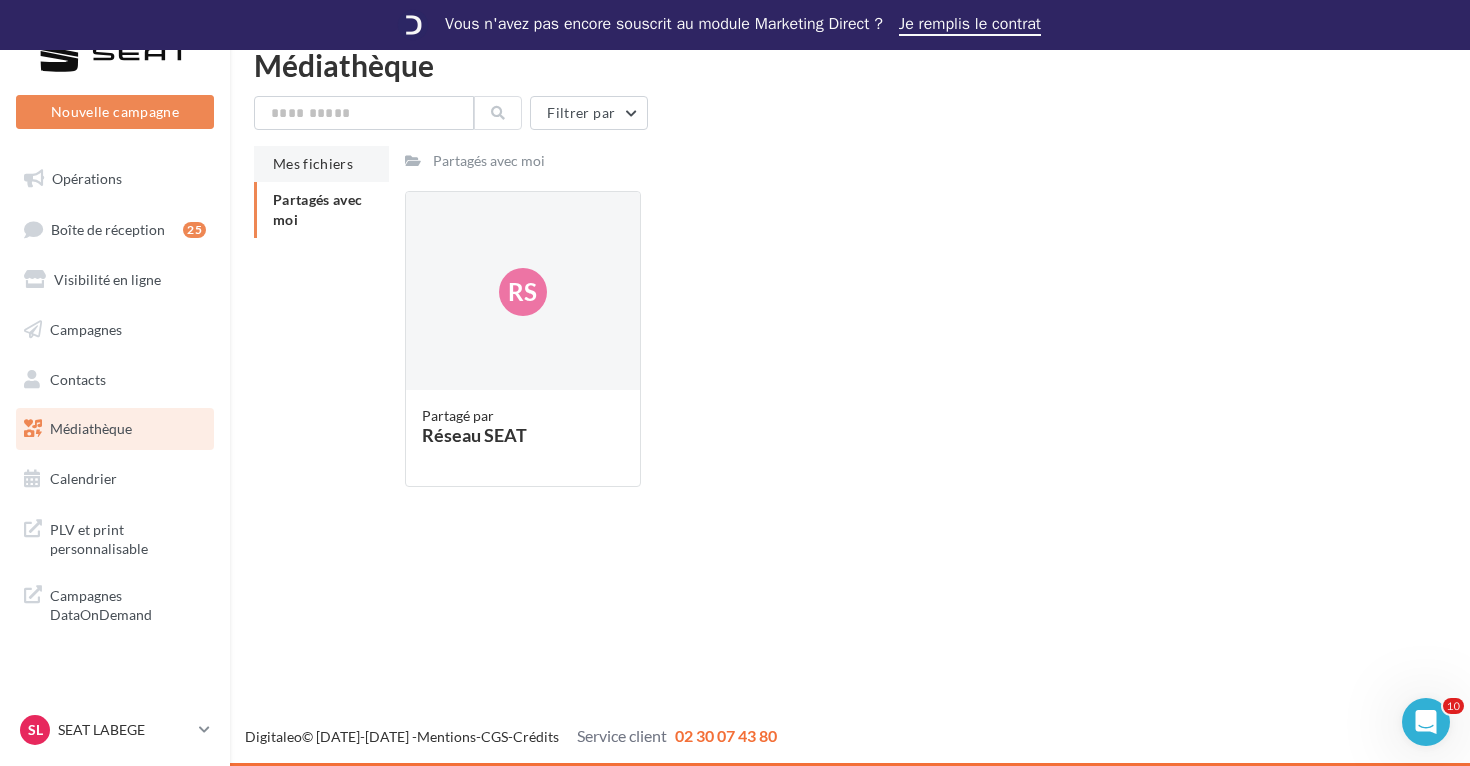 click on "Mes fichiers" at bounding box center [313, 163] 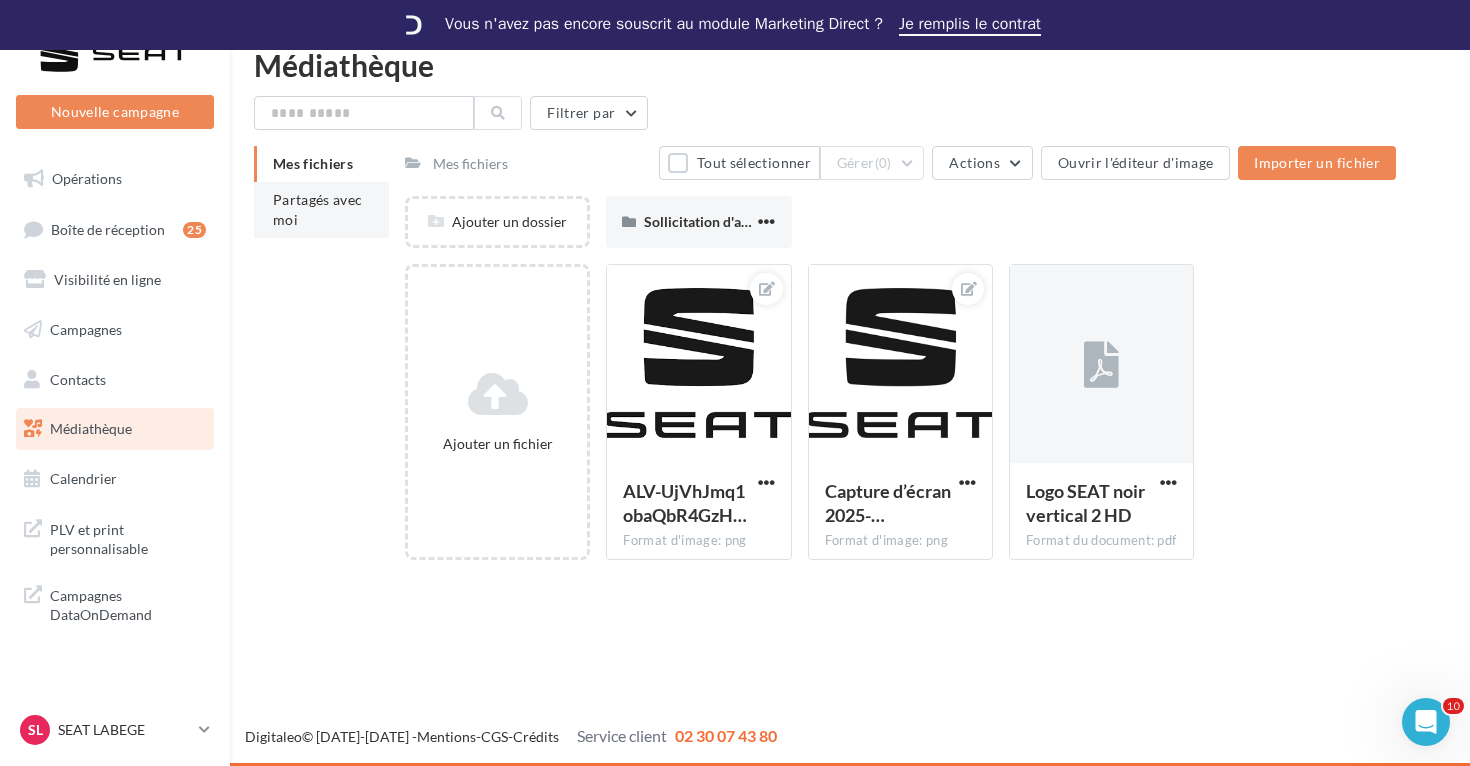 click on "Partagés avec moi" at bounding box center (318, 209) 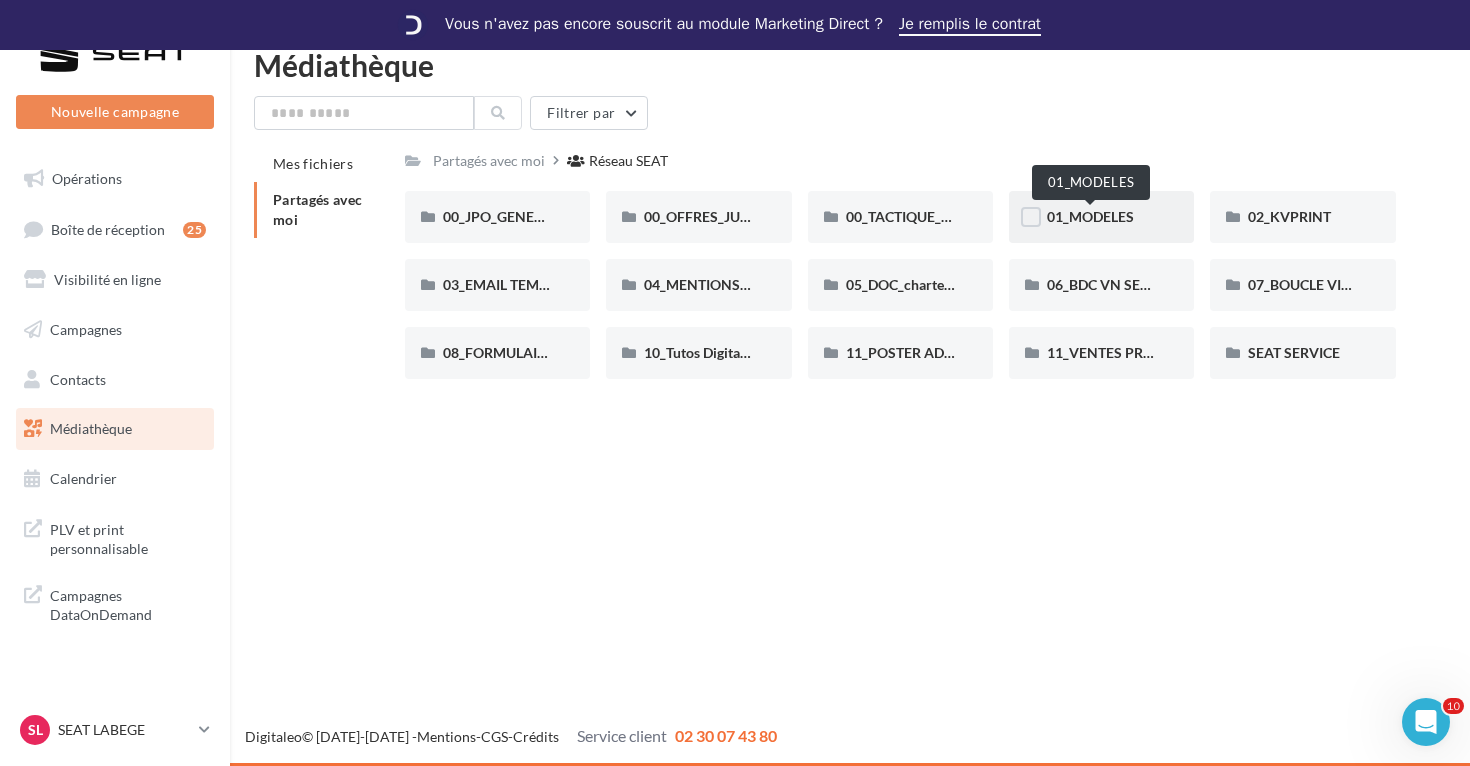 click on "01_MODELES" at bounding box center (1090, 216) 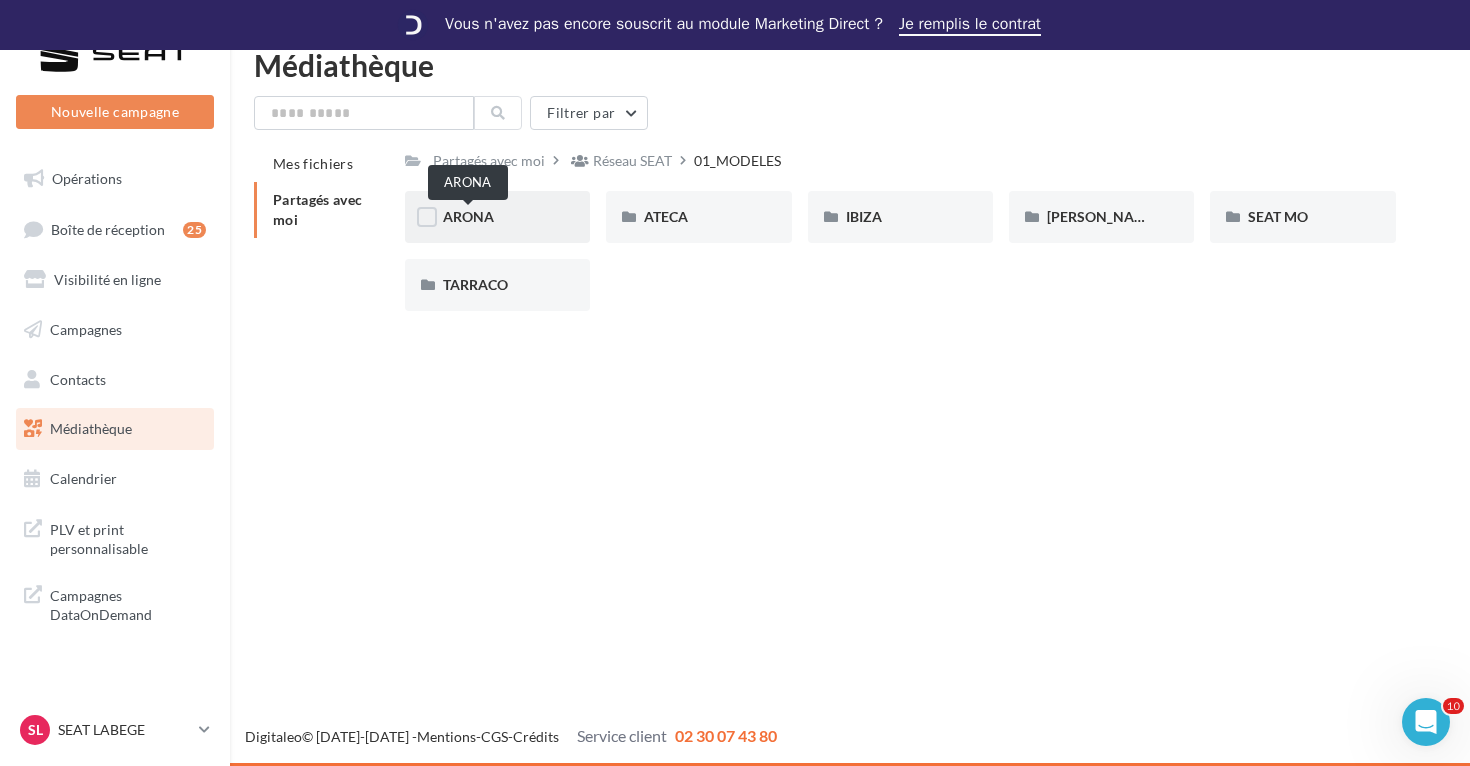 click on "ARONA" at bounding box center (468, 216) 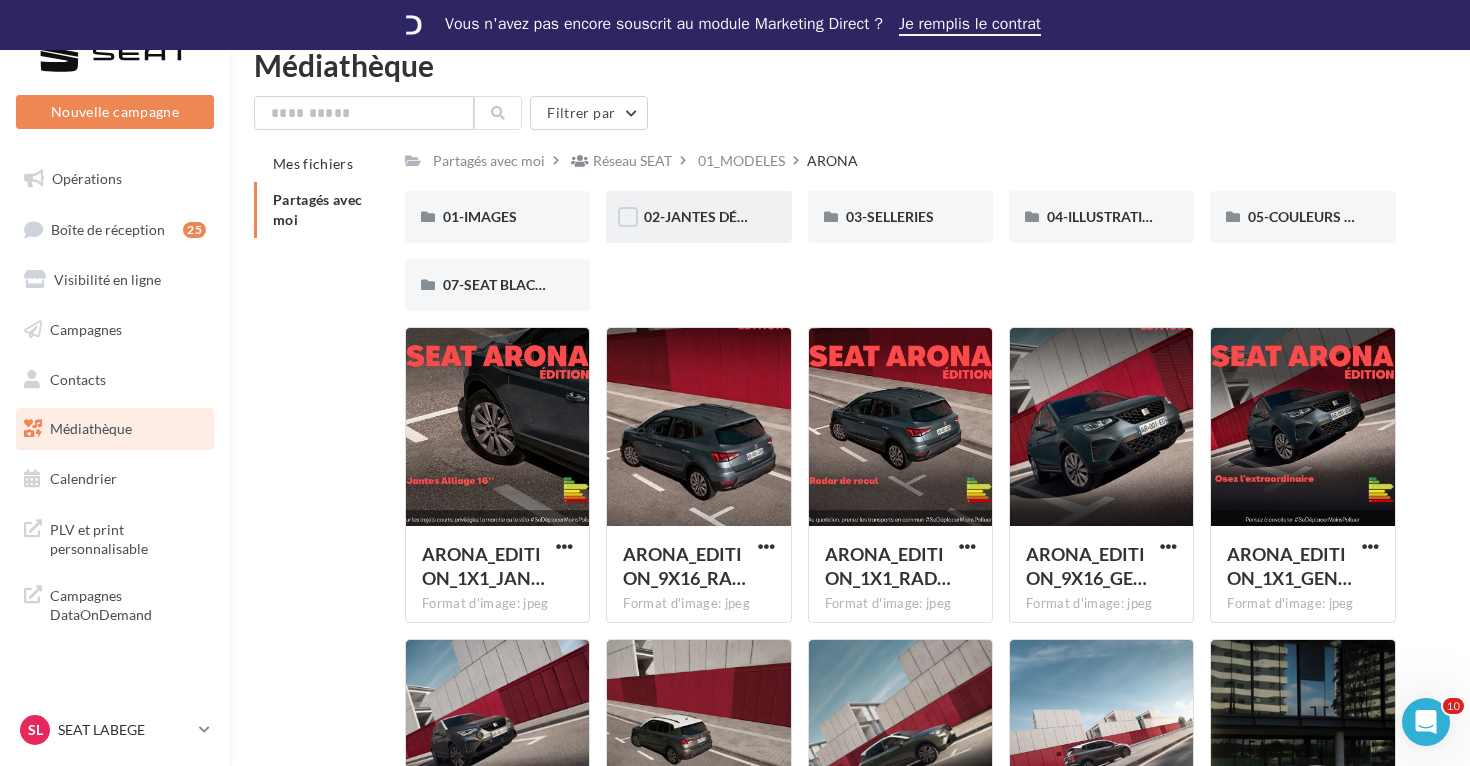 scroll, scrollTop: 0, scrollLeft: 0, axis: both 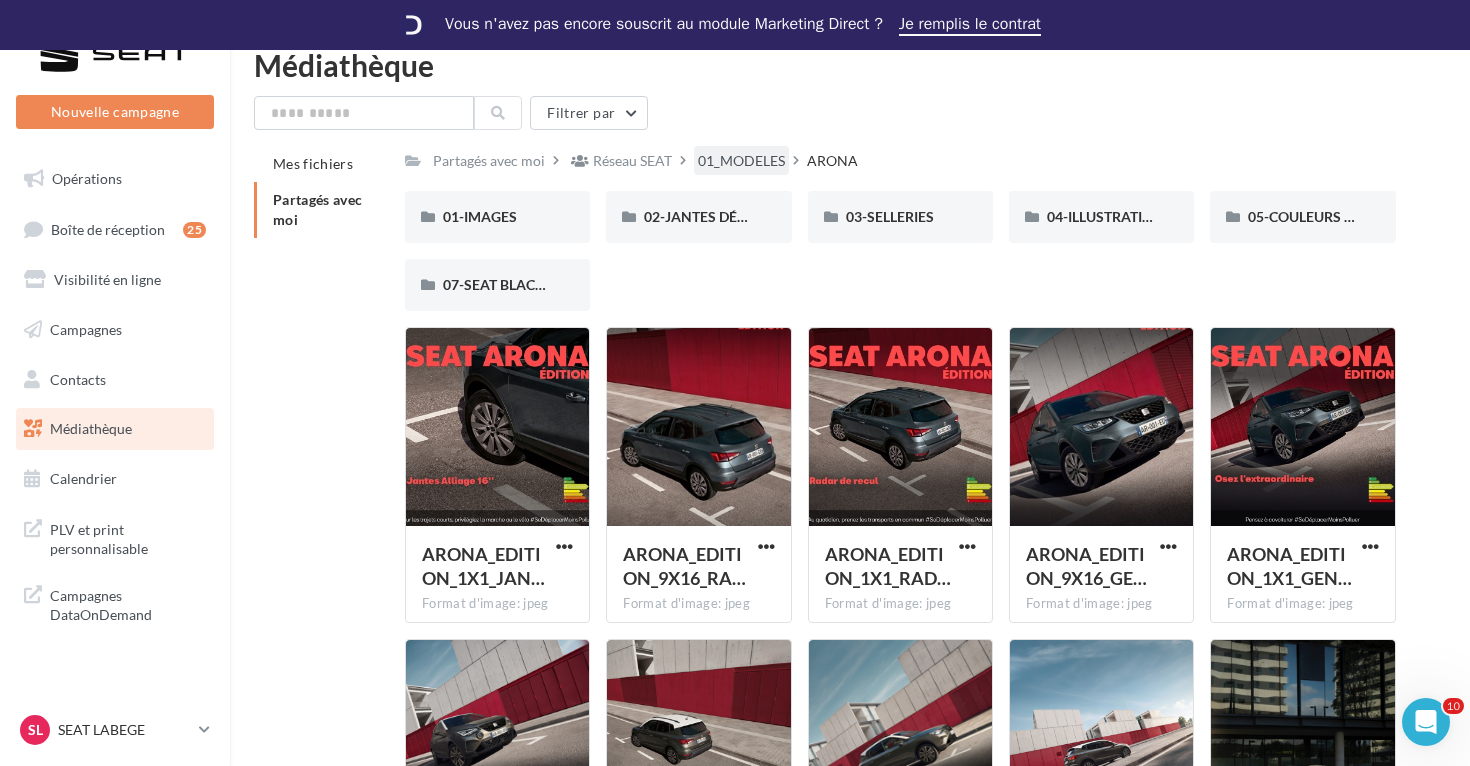 click on "01_MODELES" at bounding box center [741, 160] 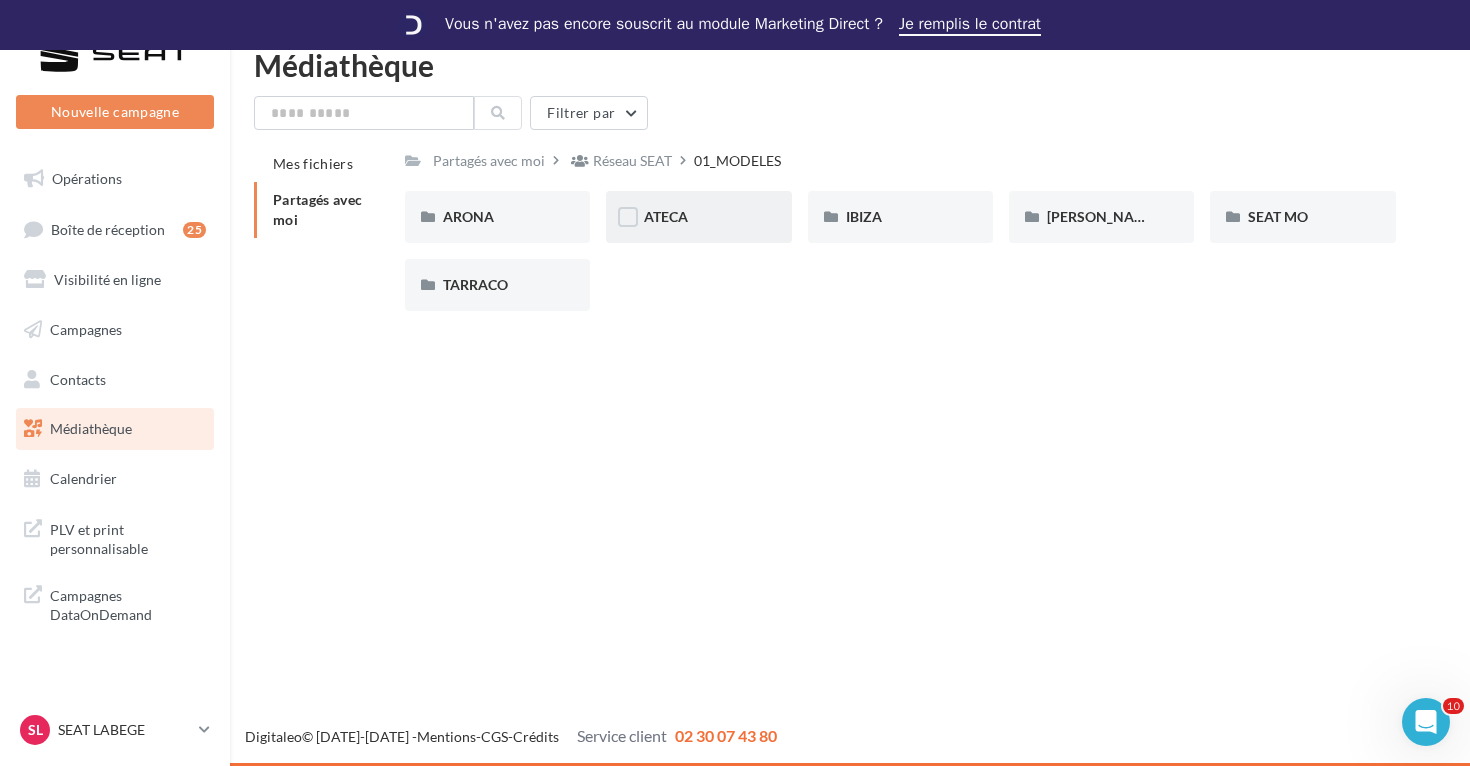 click on "ATECA" at bounding box center [698, 217] 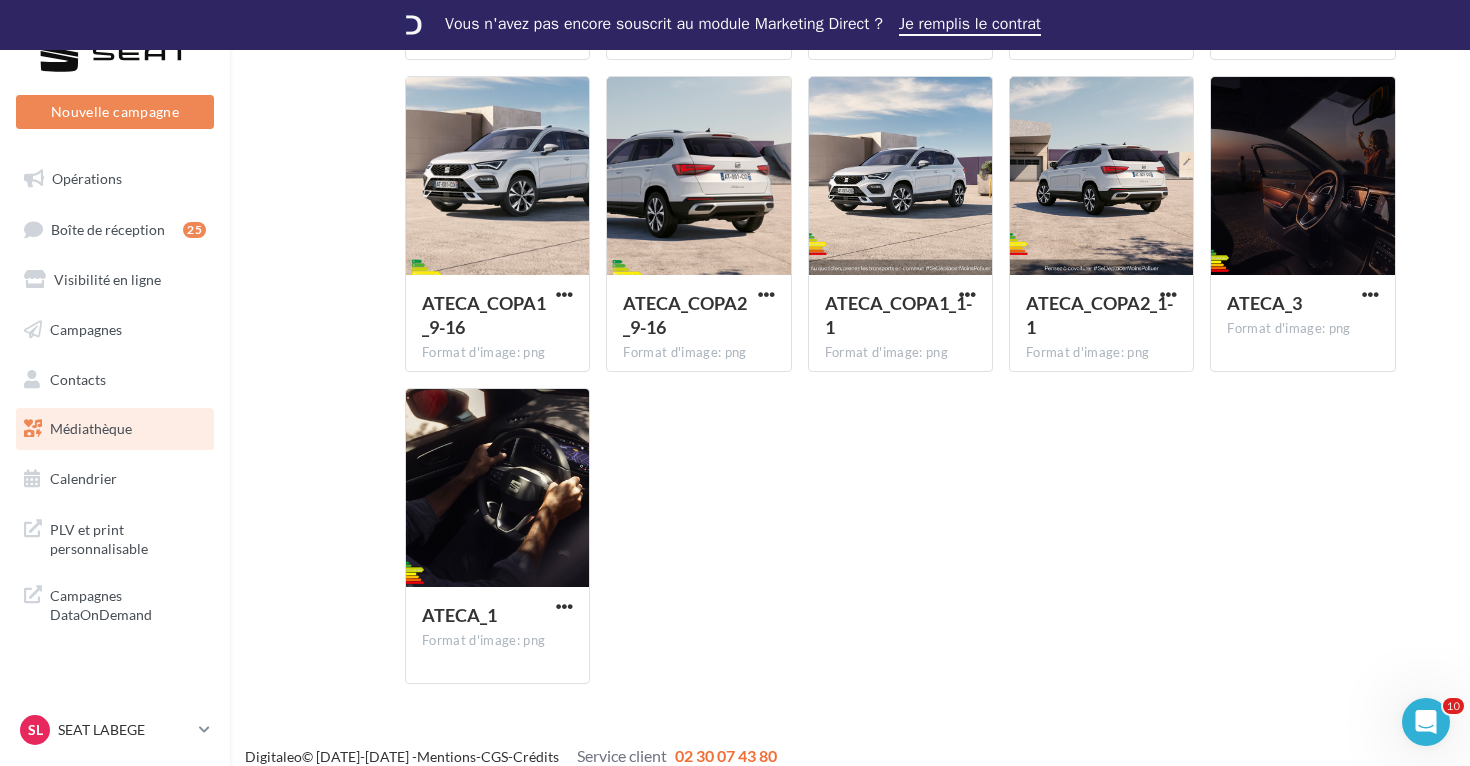 scroll, scrollTop: 1733, scrollLeft: 0, axis: vertical 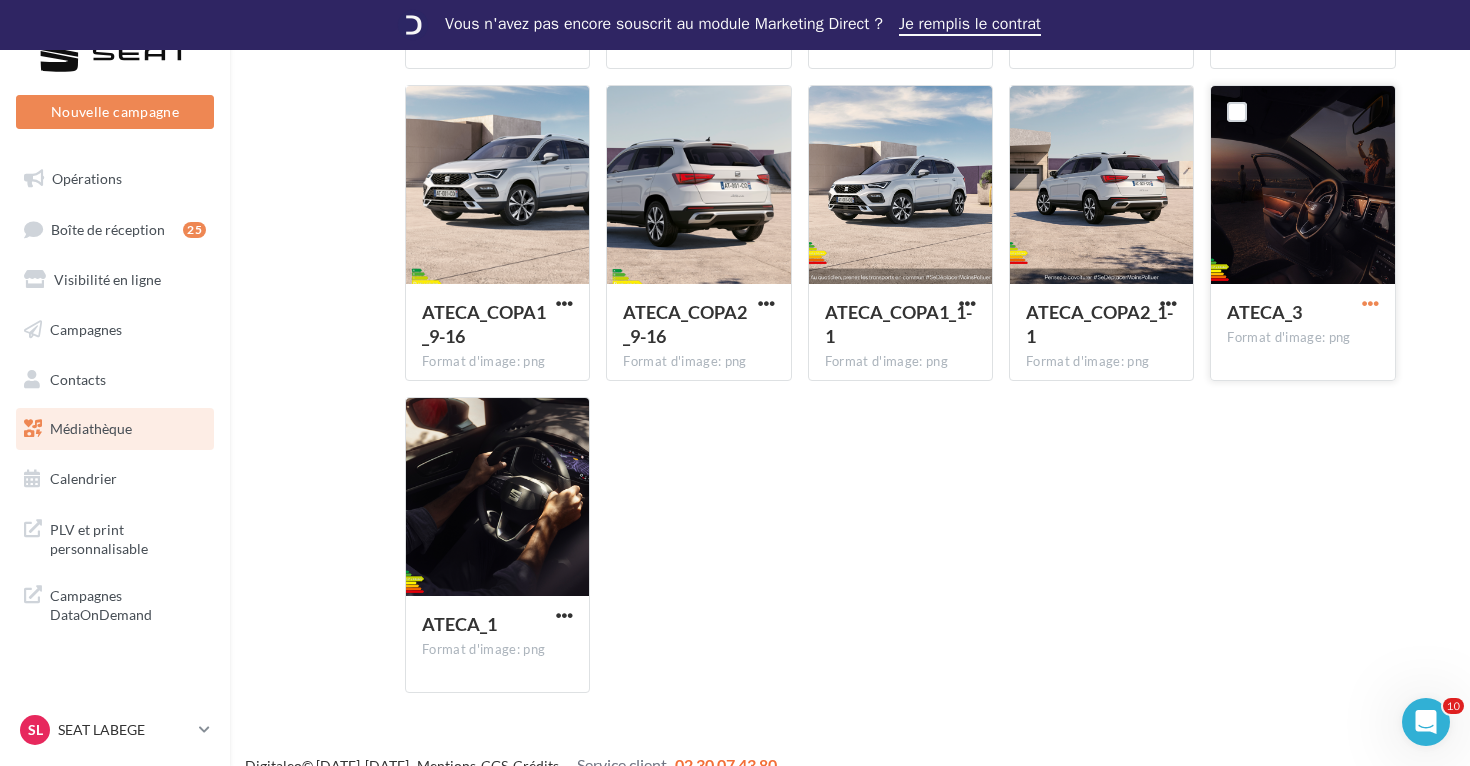click at bounding box center [1370, 303] 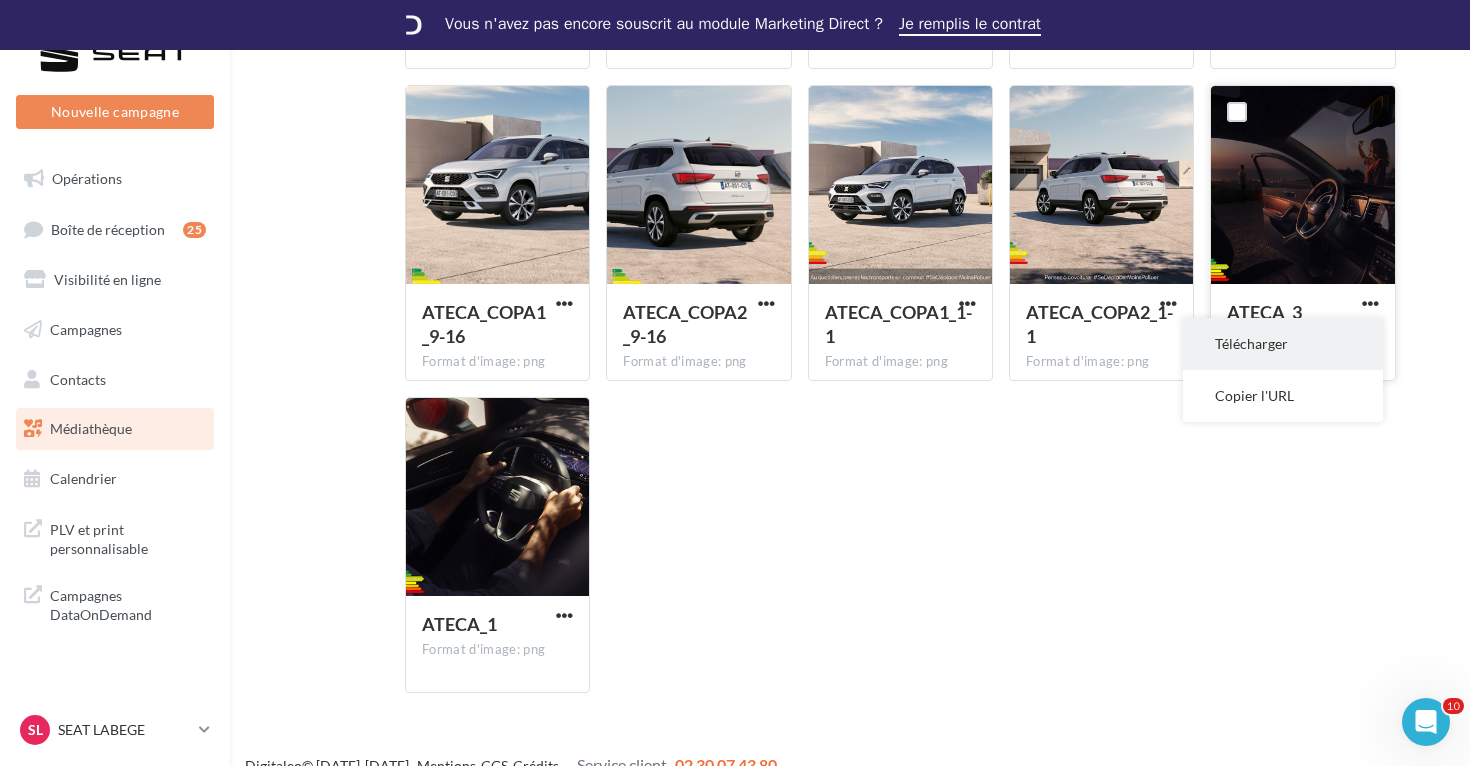 click on "Télécharger" at bounding box center [1283, 344] 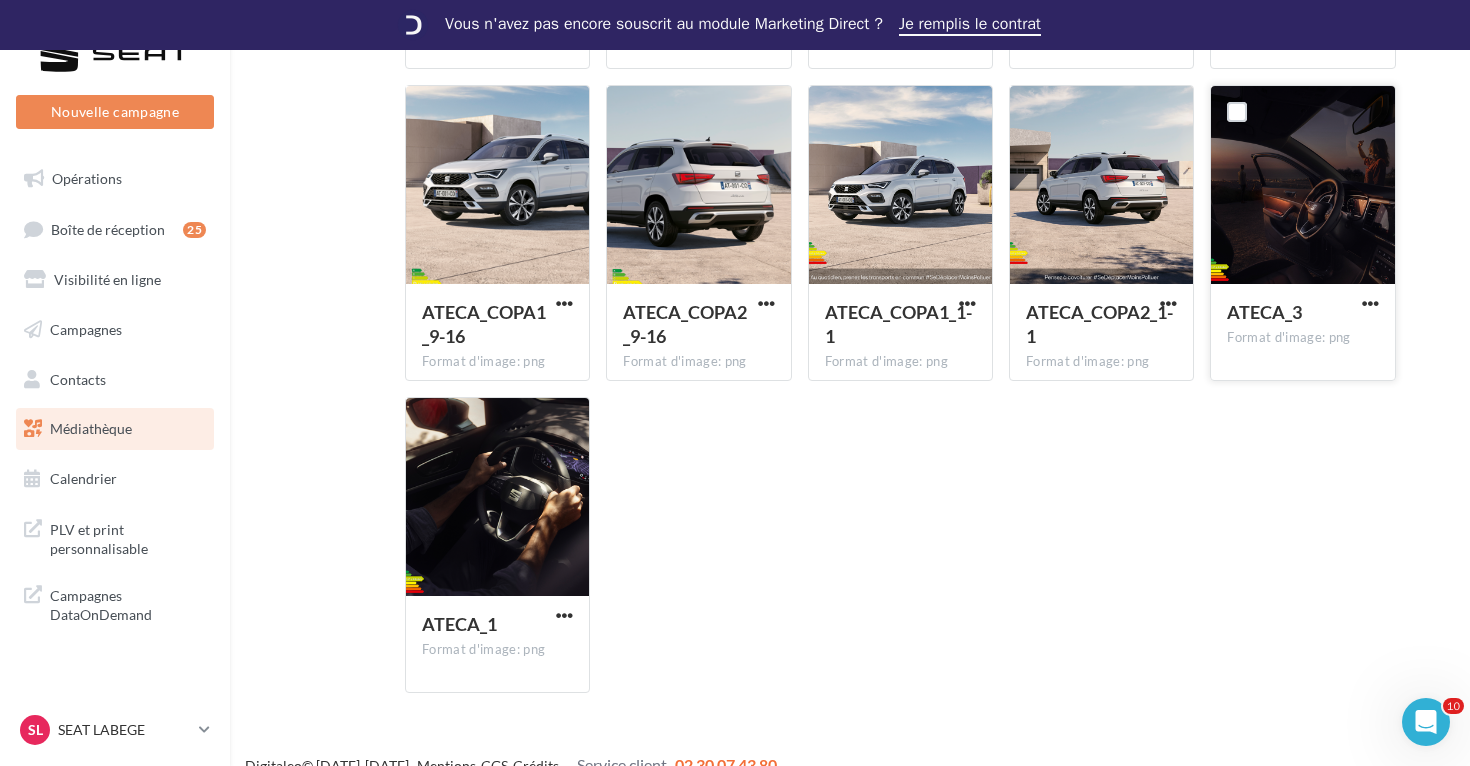 click on "Vous n'avez pas encore souscrit au module Marketing Direct ? Je remplis le contrat" at bounding box center [735, 25] 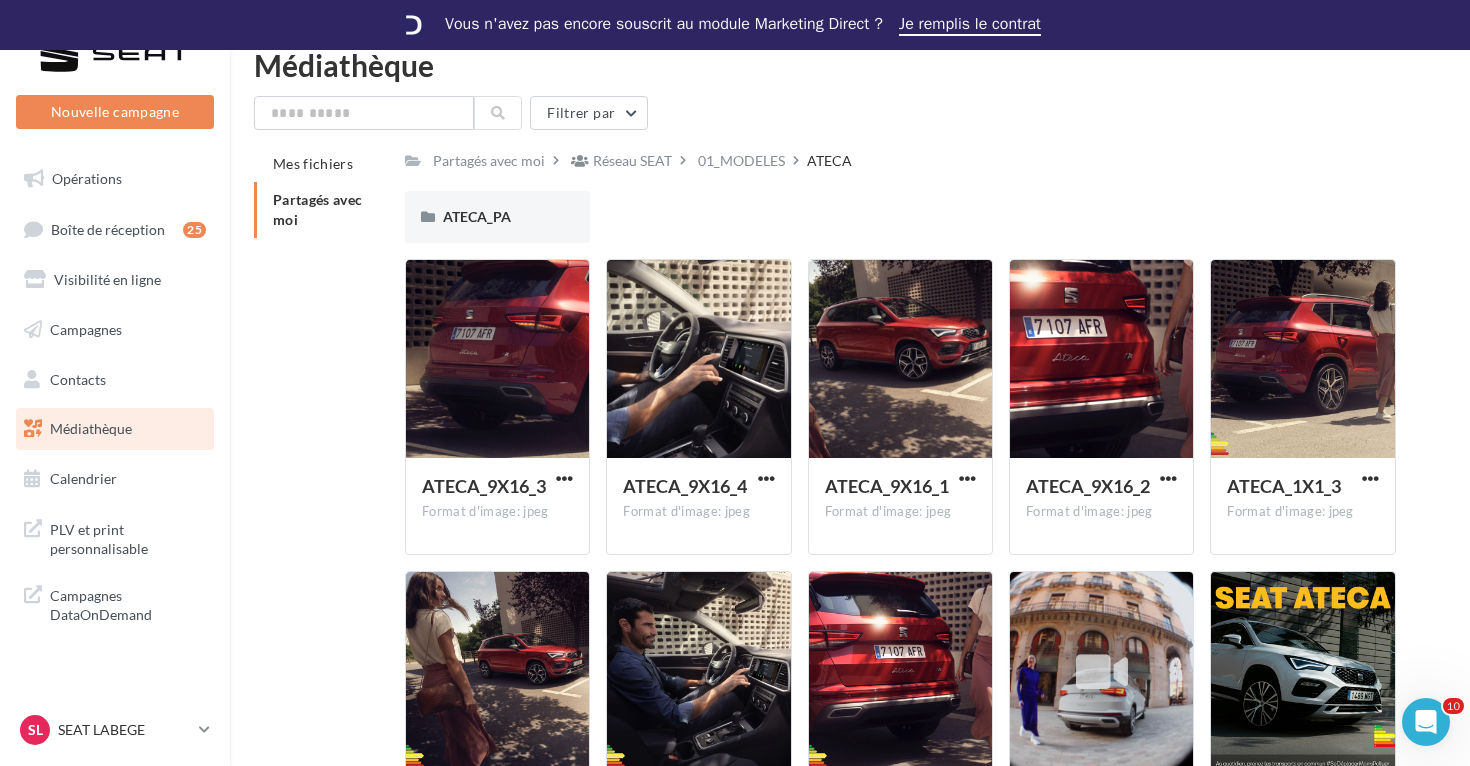 scroll, scrollTop: 0, scrollLeft: 0, axis: both 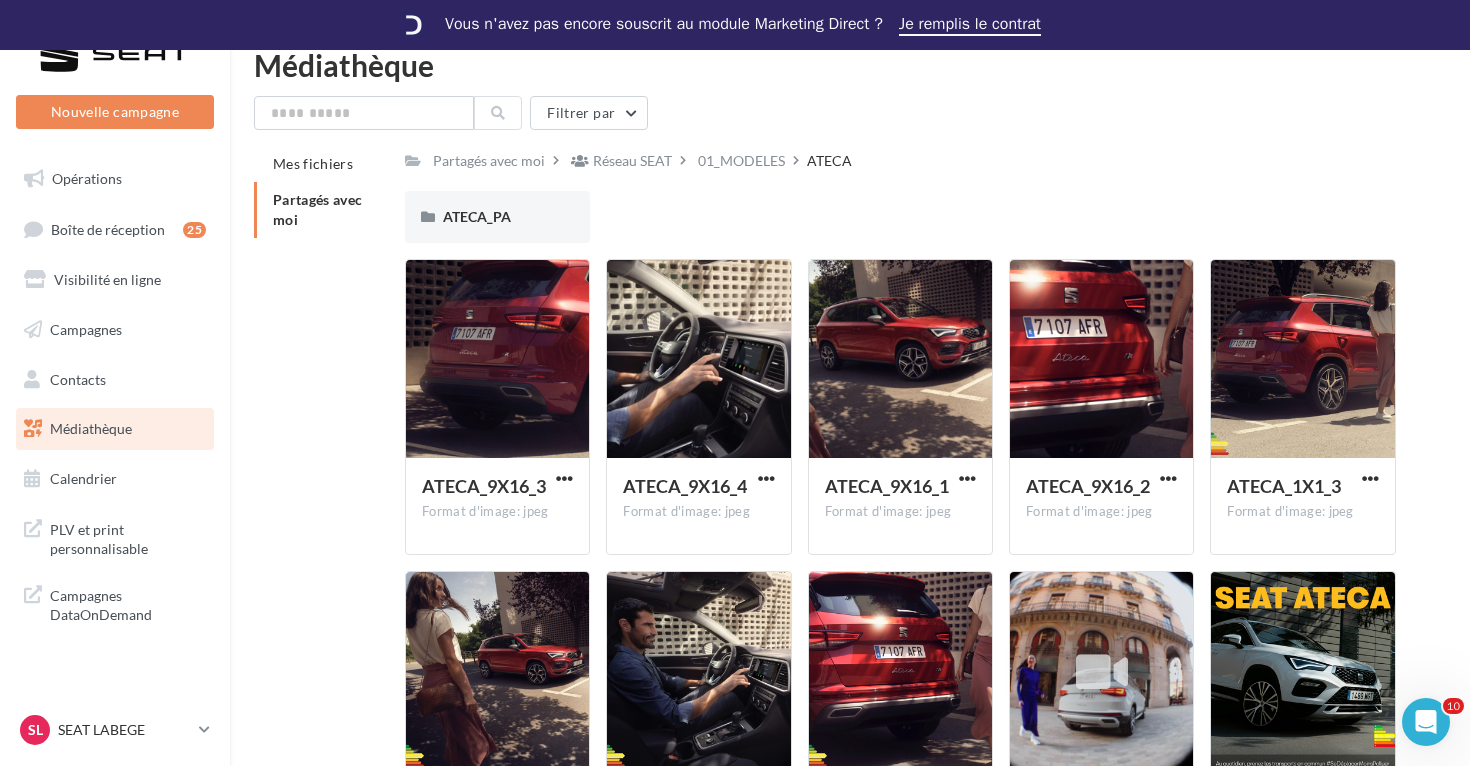 click on "Partagés avec moi" at bounding box center [321, 210] 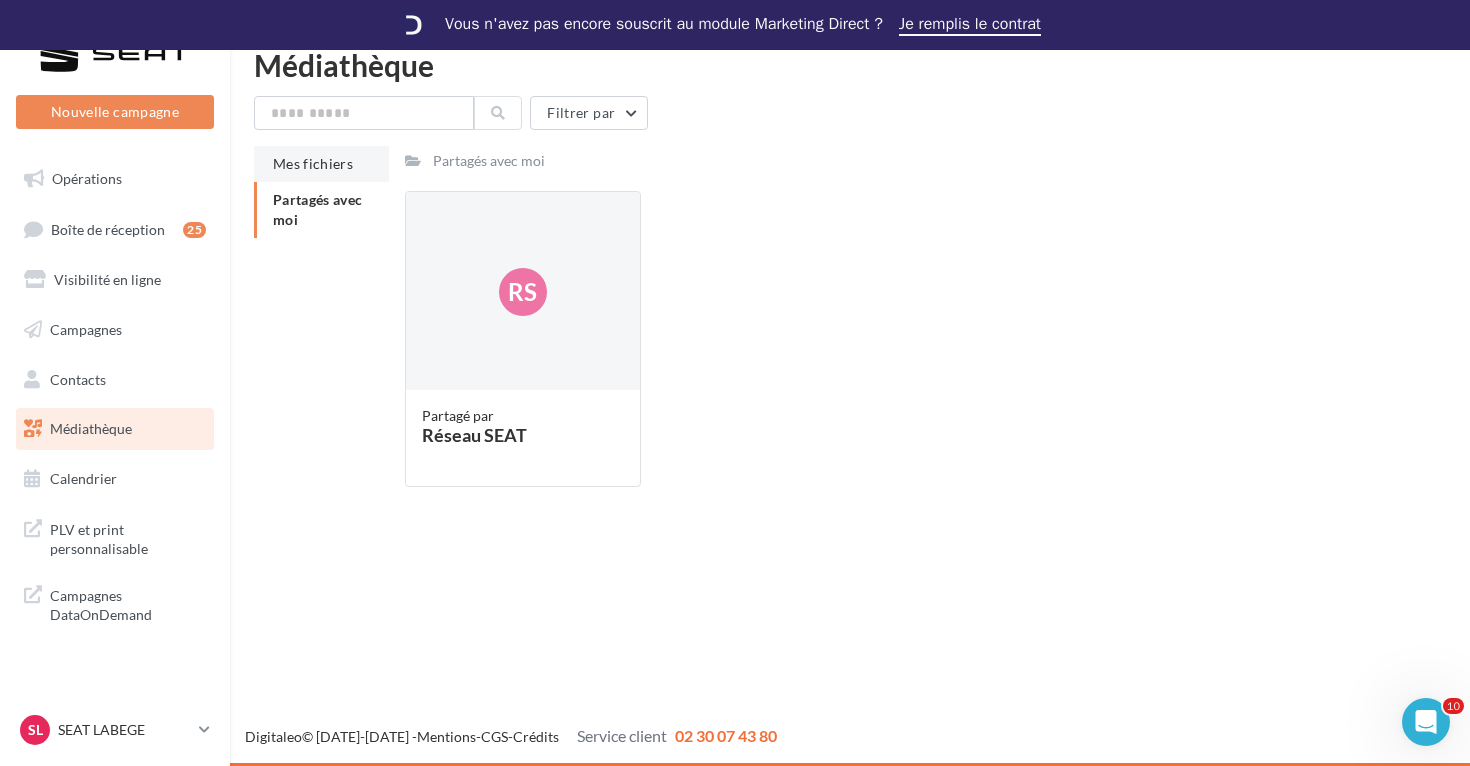 click on "Mes fichiers" at bounding box center (321, 164) 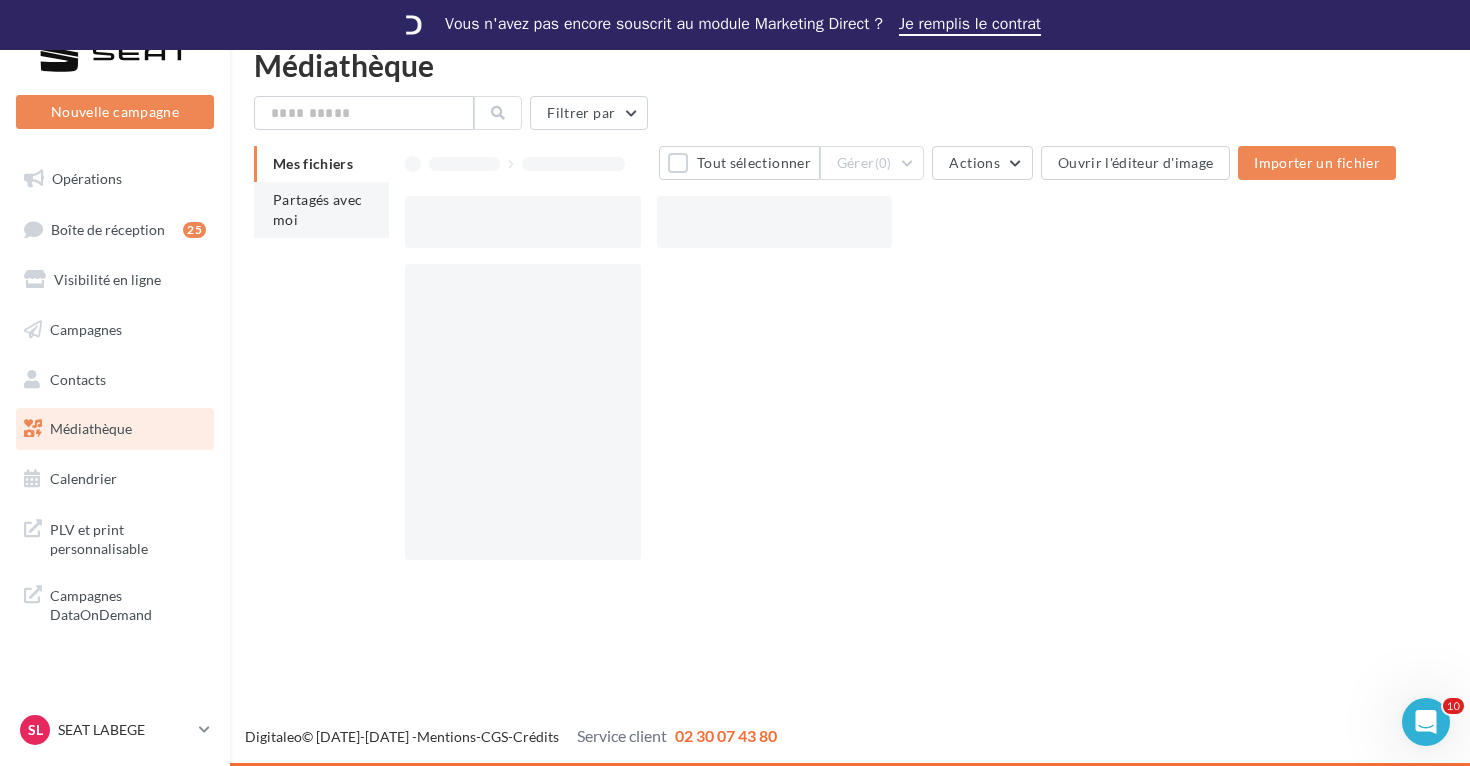 click on "Partagés avec moi" at bounding box center [321, 210] 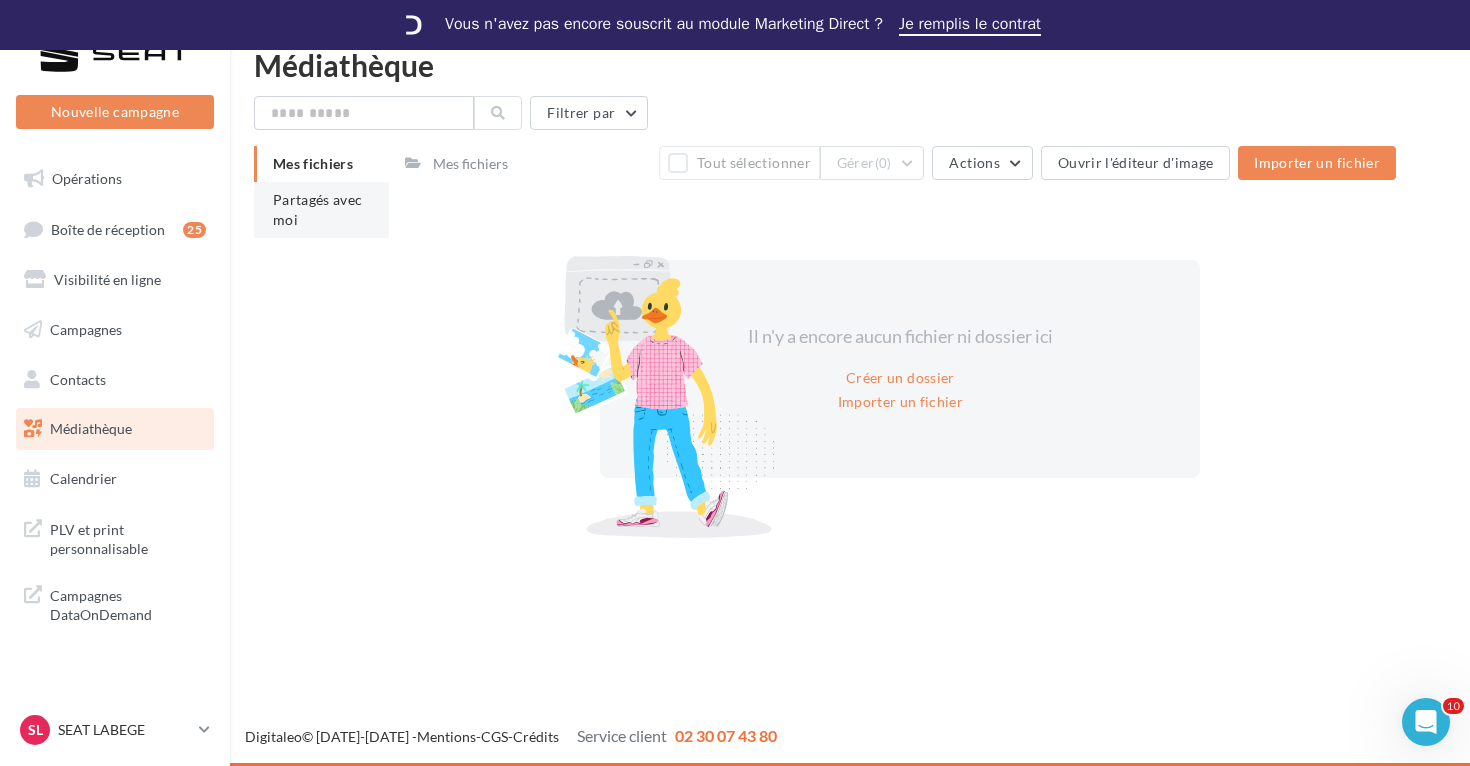click on "Partagés avec moi" at bounding box center (318, 209) 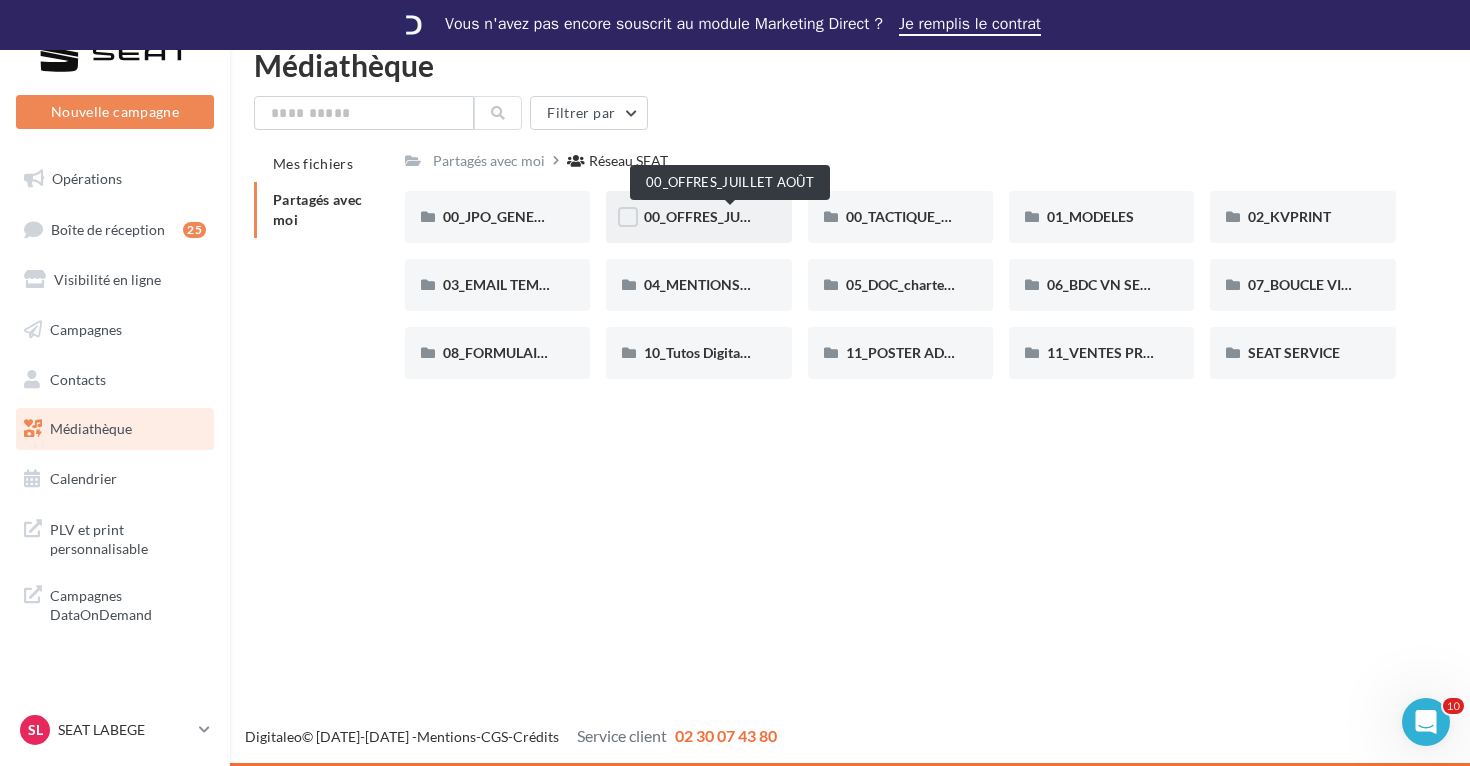 click on "00_OFFRES_JUILLET AOÛT" at bounding box center [730, 216] 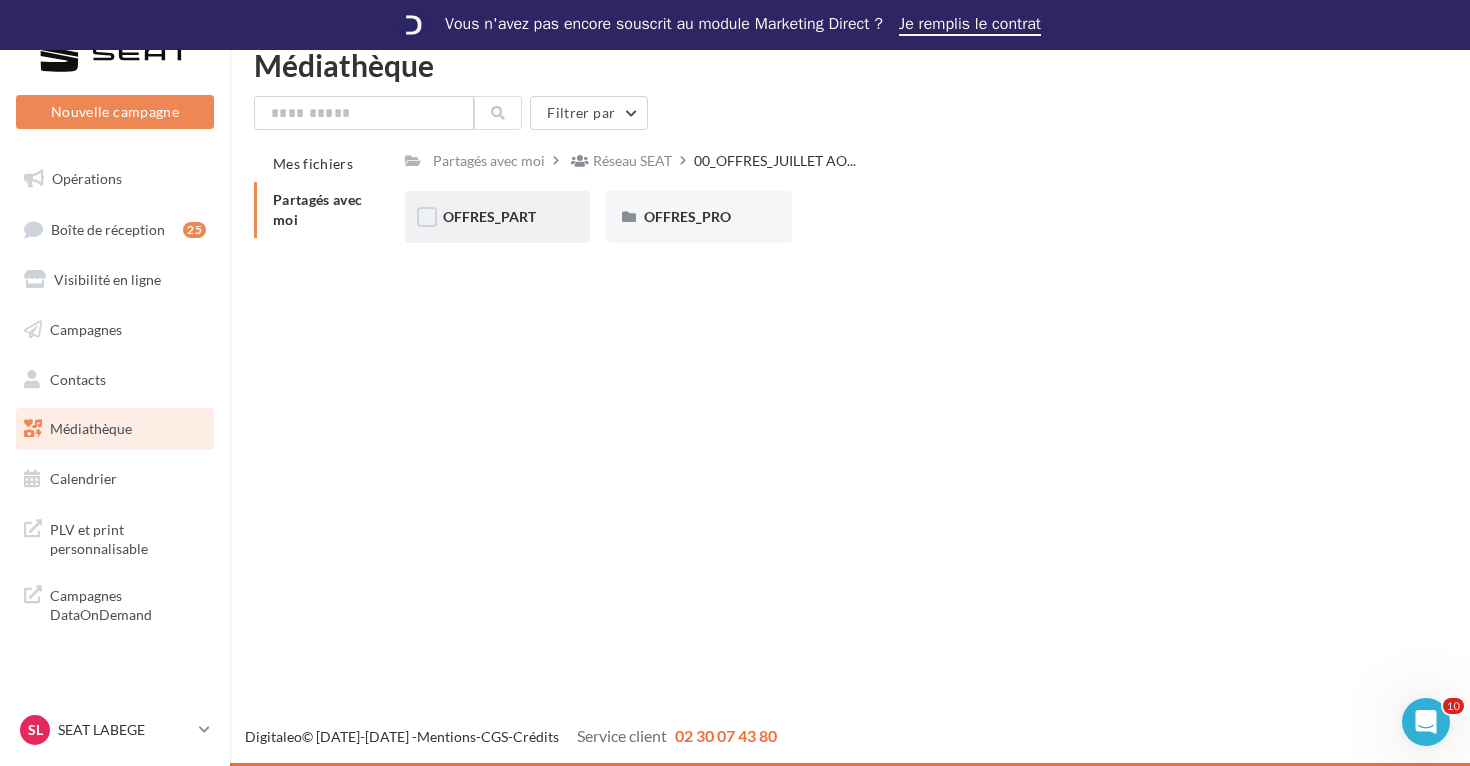 click on "OFFRES_PART" at bounding box center [489, 216] 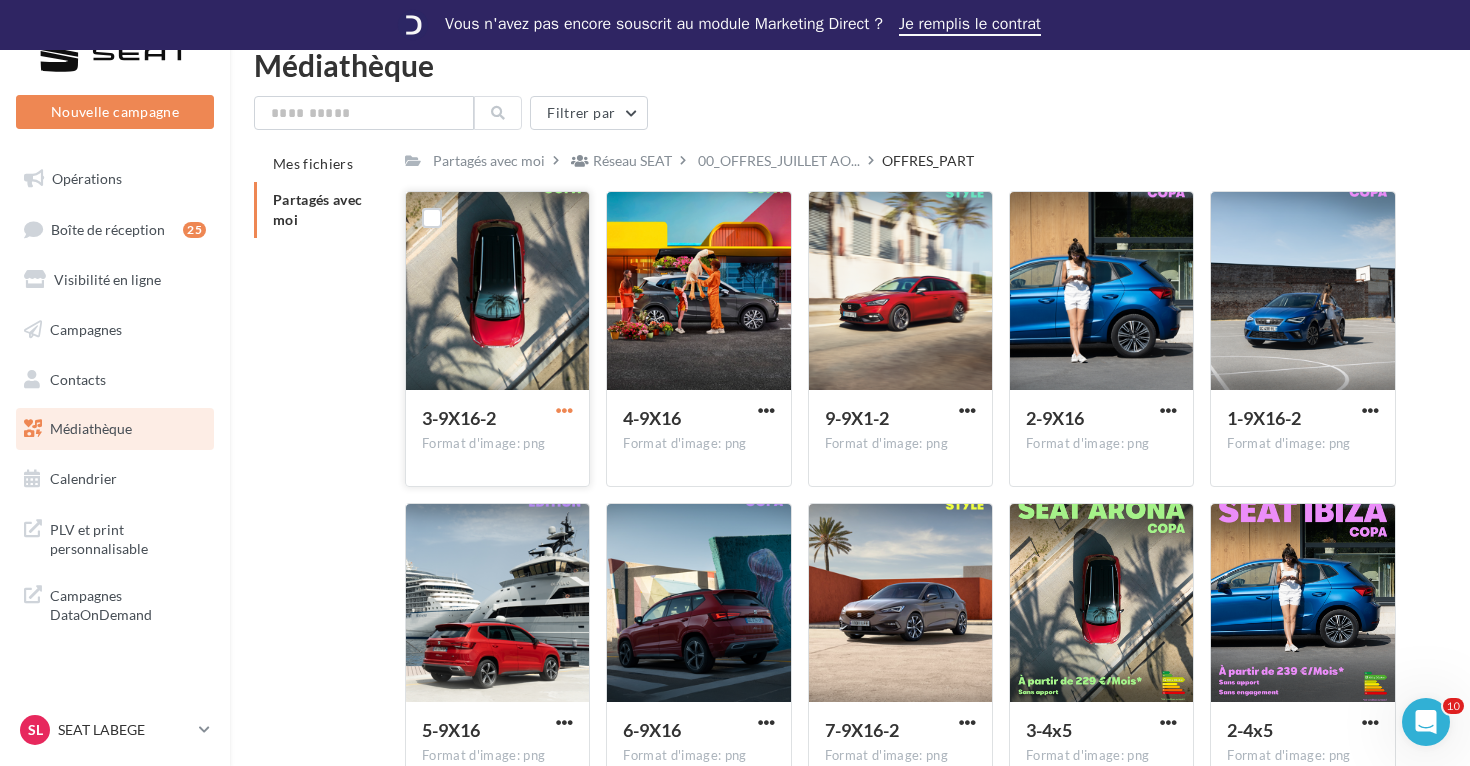 click at bounding box center (564, 410) 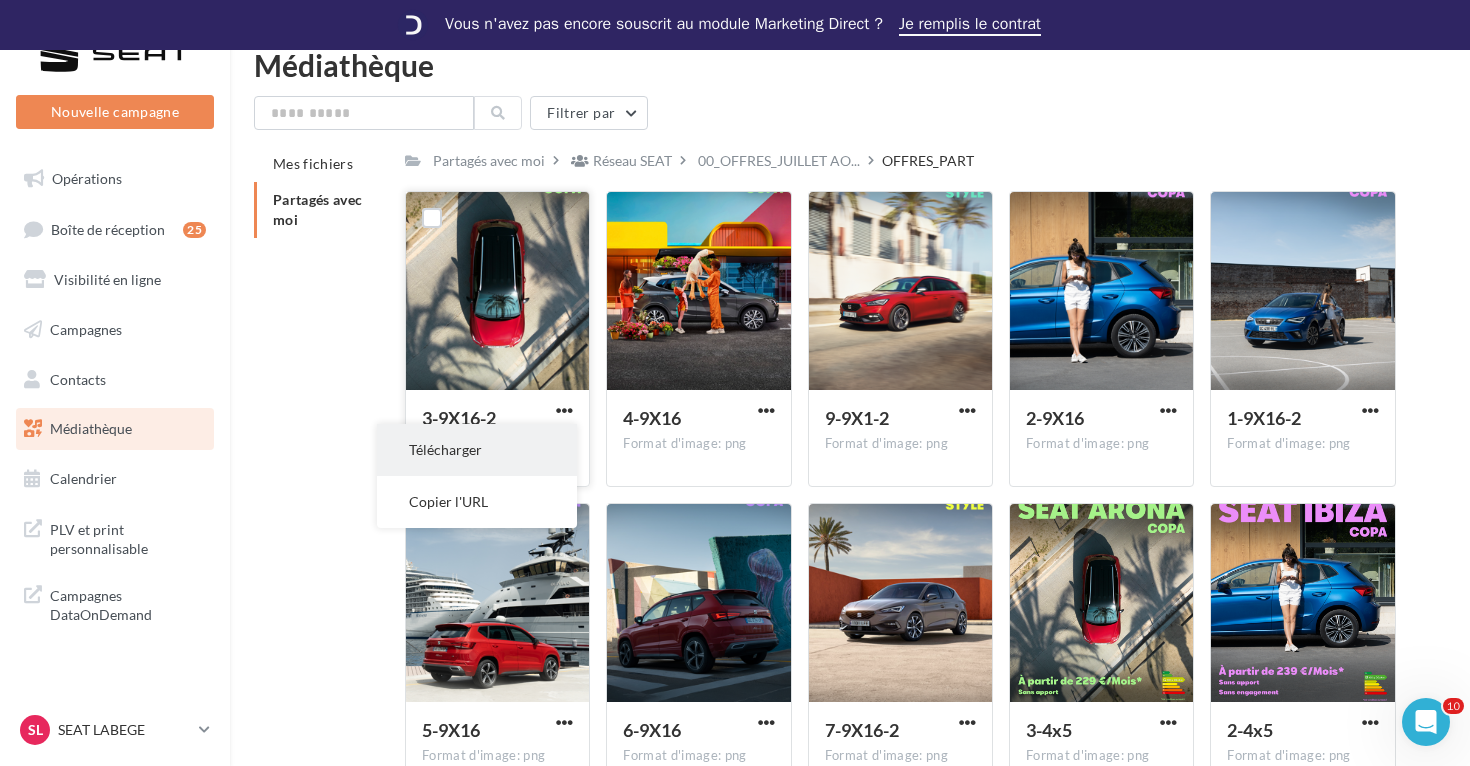click on "Télécharger" at bounding box center [477, 450] 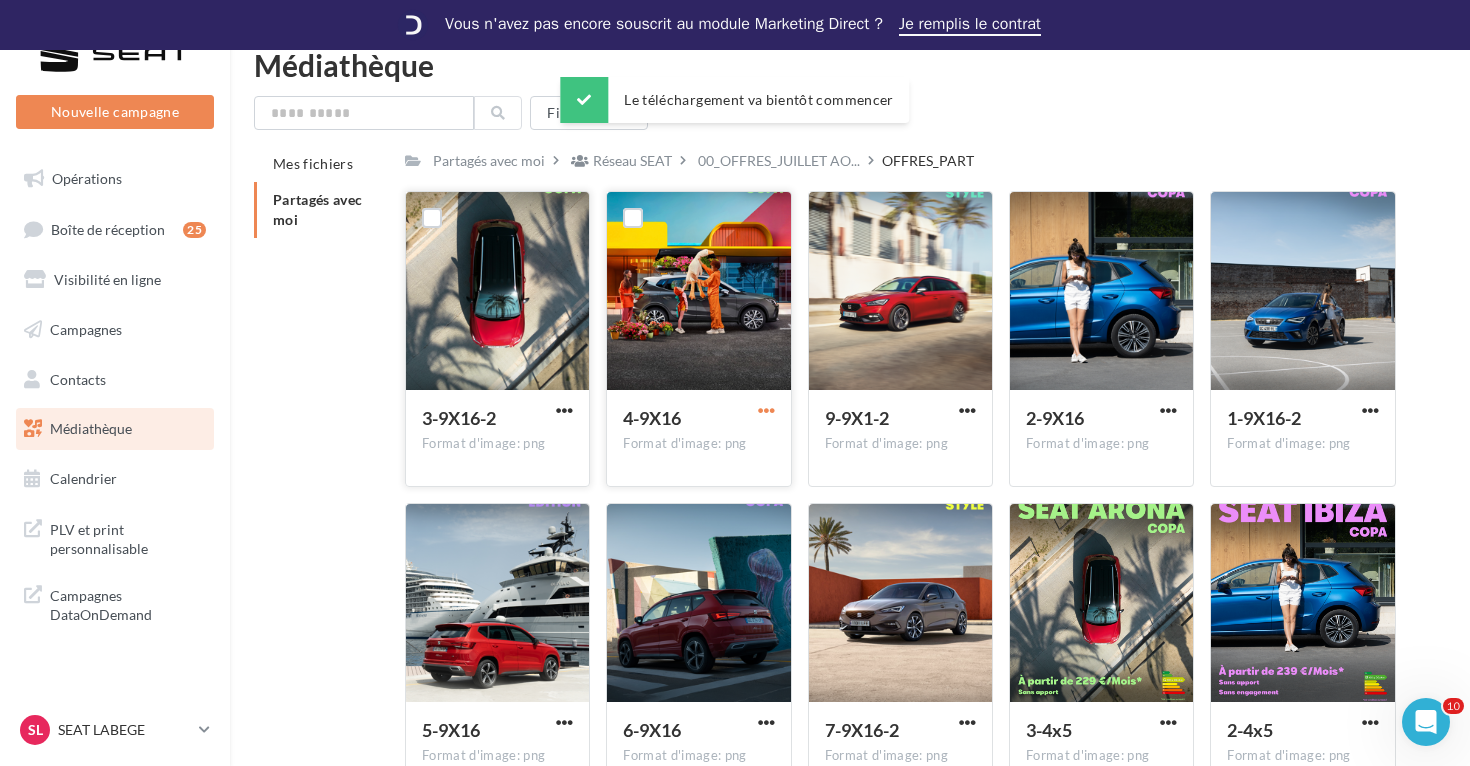 click at bounding box center (766, 410) 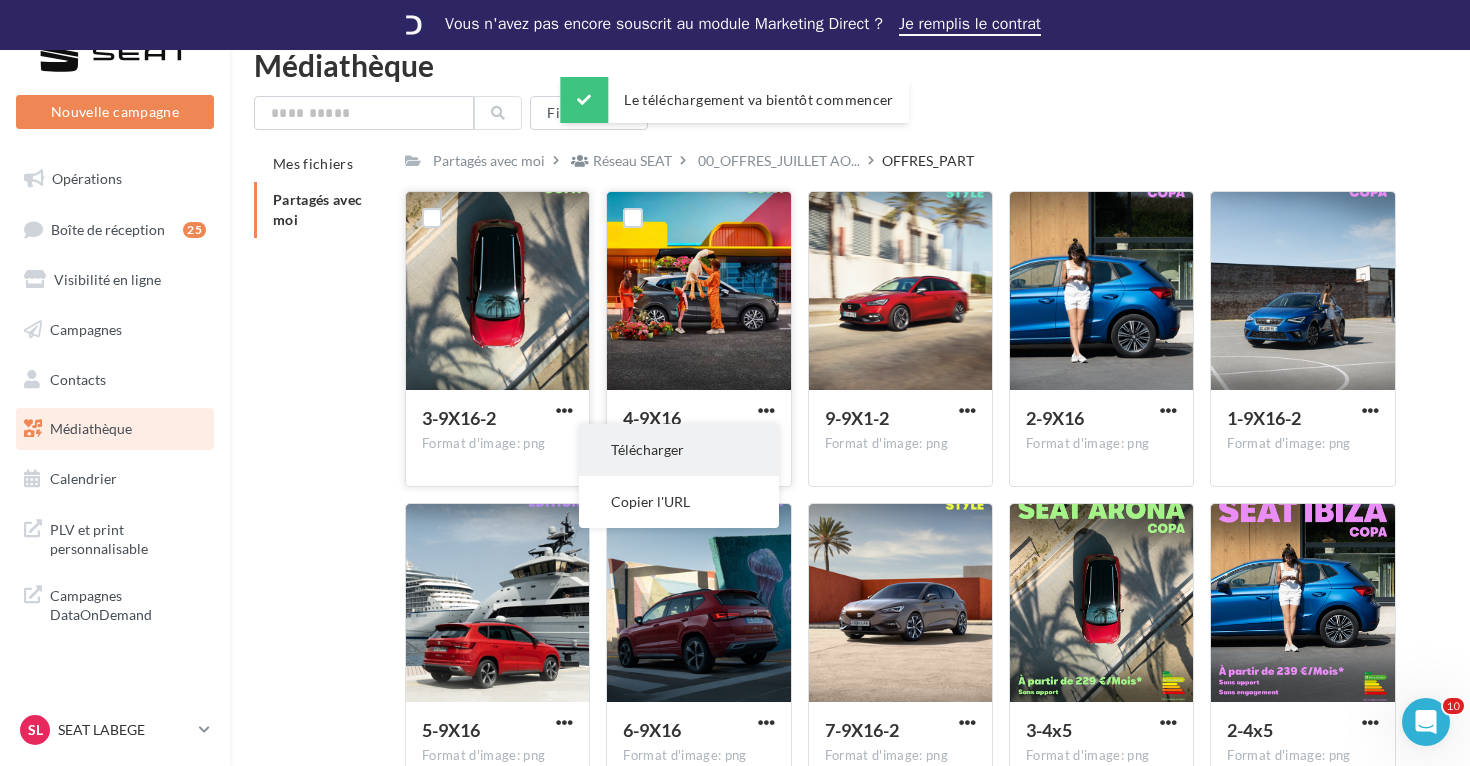 click on "Télécharger" at bounding box center [679, 450] 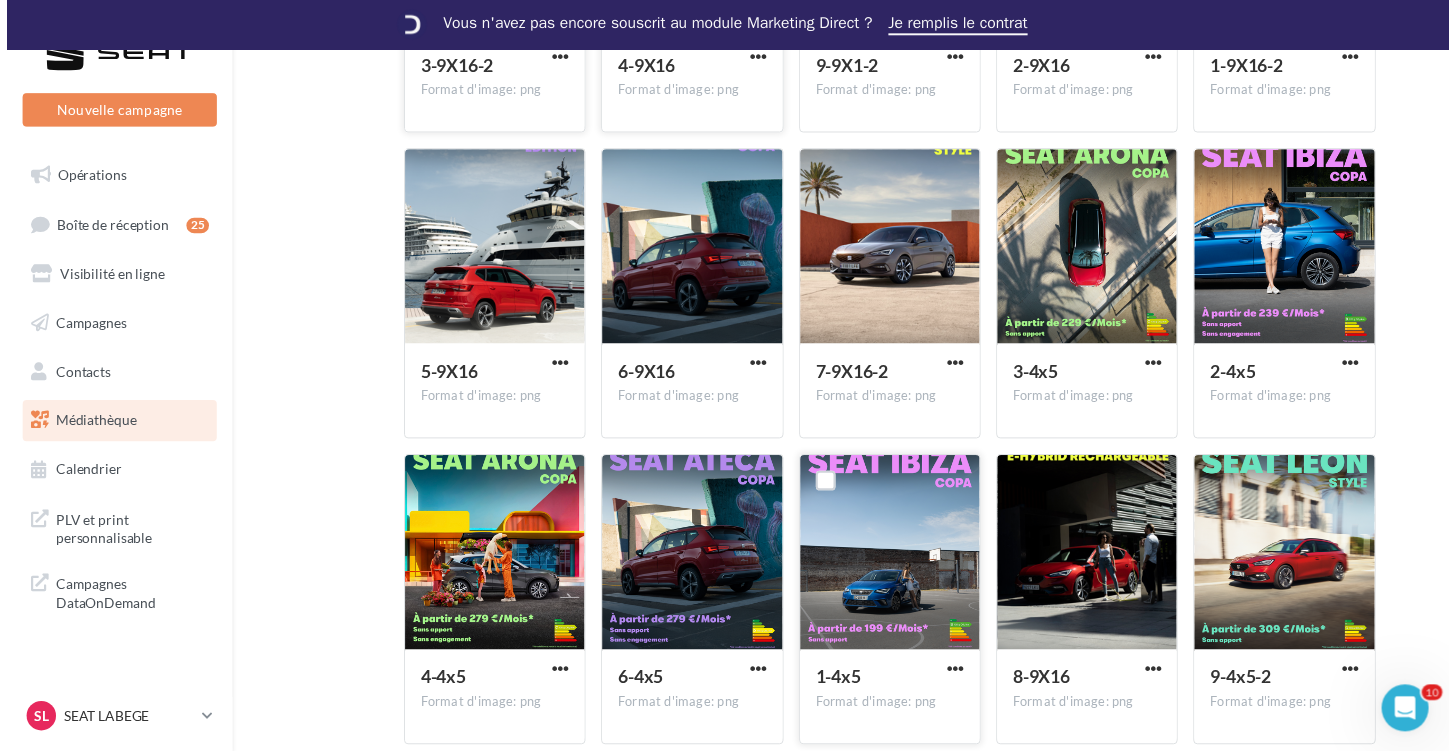 scroll, scrollTop: 358, scrollLeft: 0, axis: vertical 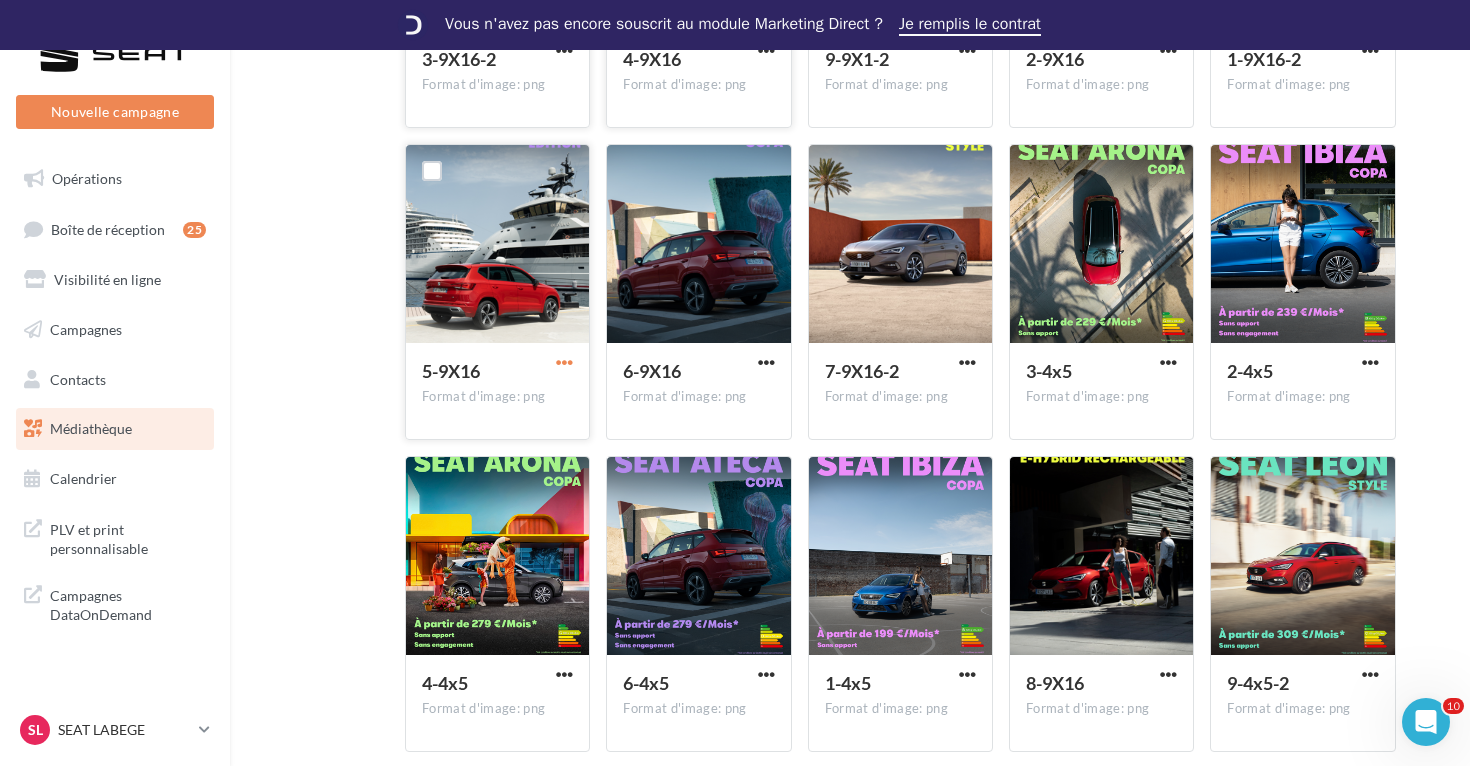 click at bounding box center [564, 362] 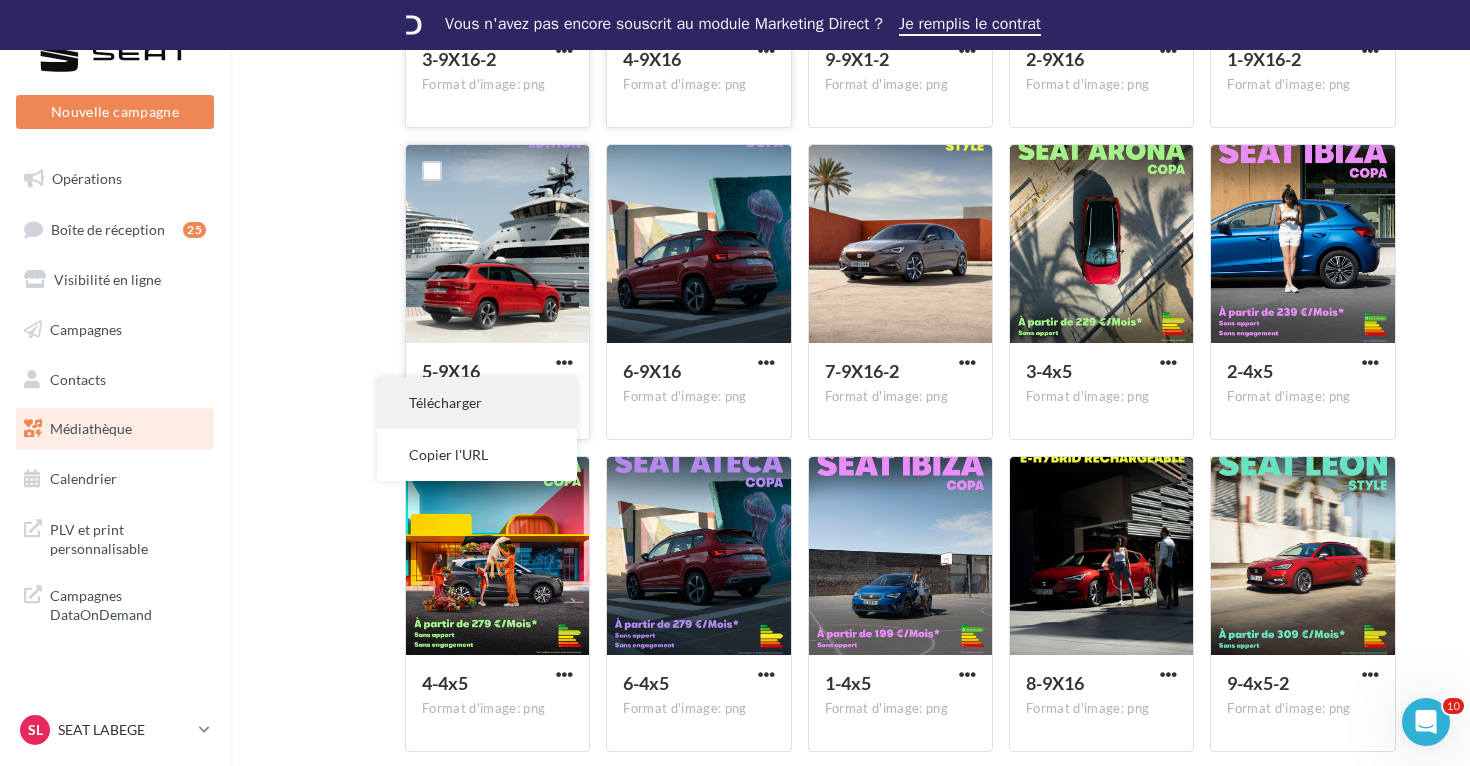 click on "Télécharger" at bounding box center [477, 403] 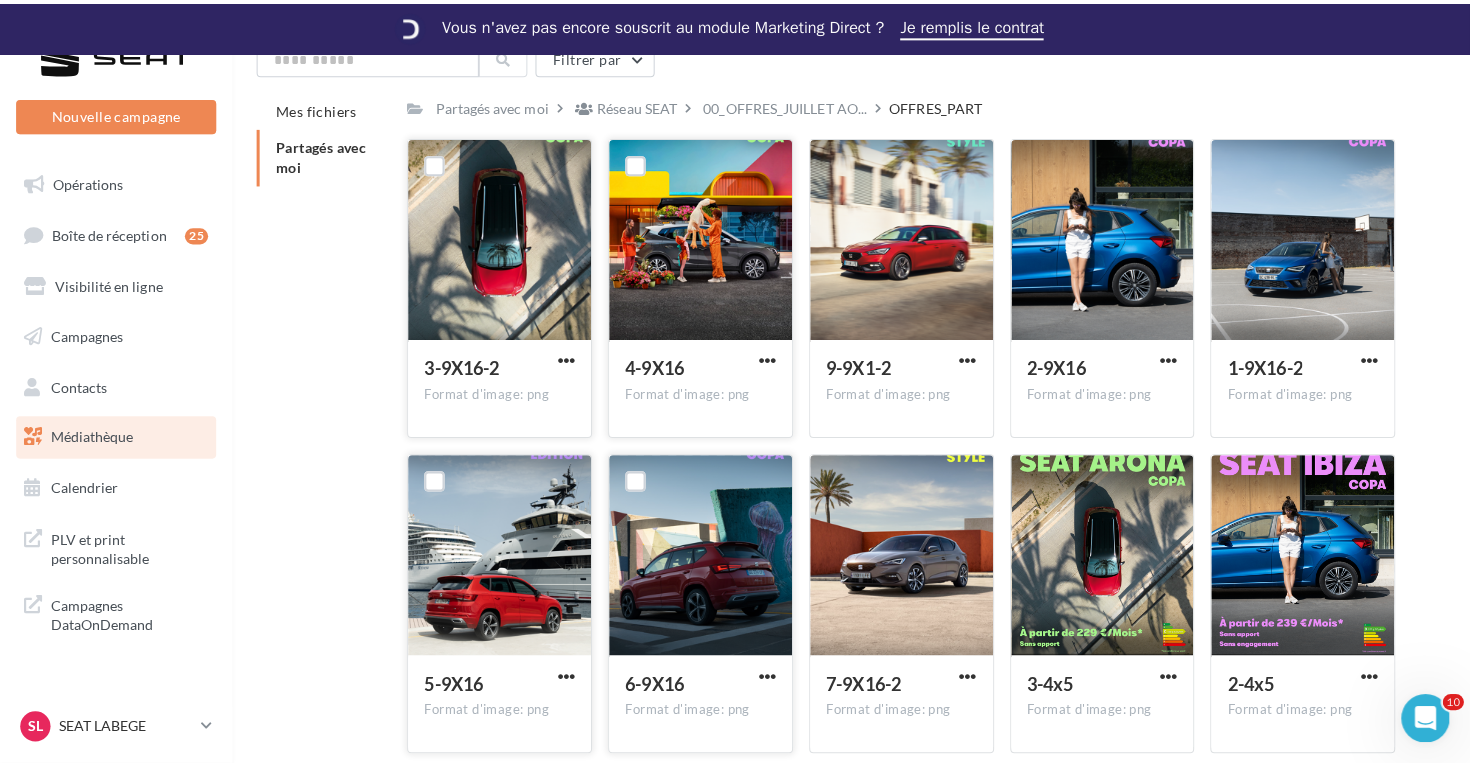 scroll, scrollTop: 55, scrollLeft: 0, axis: vertical 